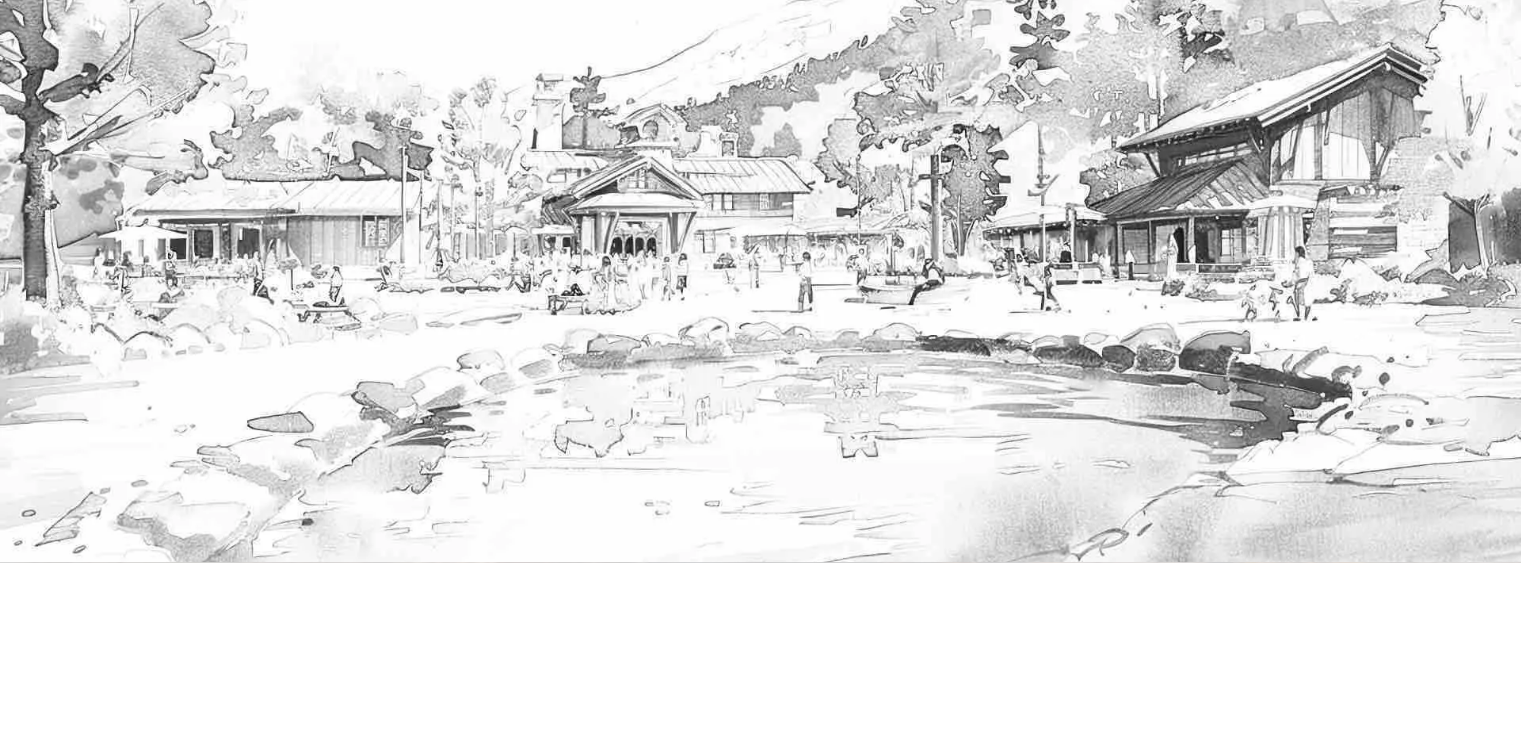 scroll, scrollTop: 100, scrollLeft: 0, axis: vertical 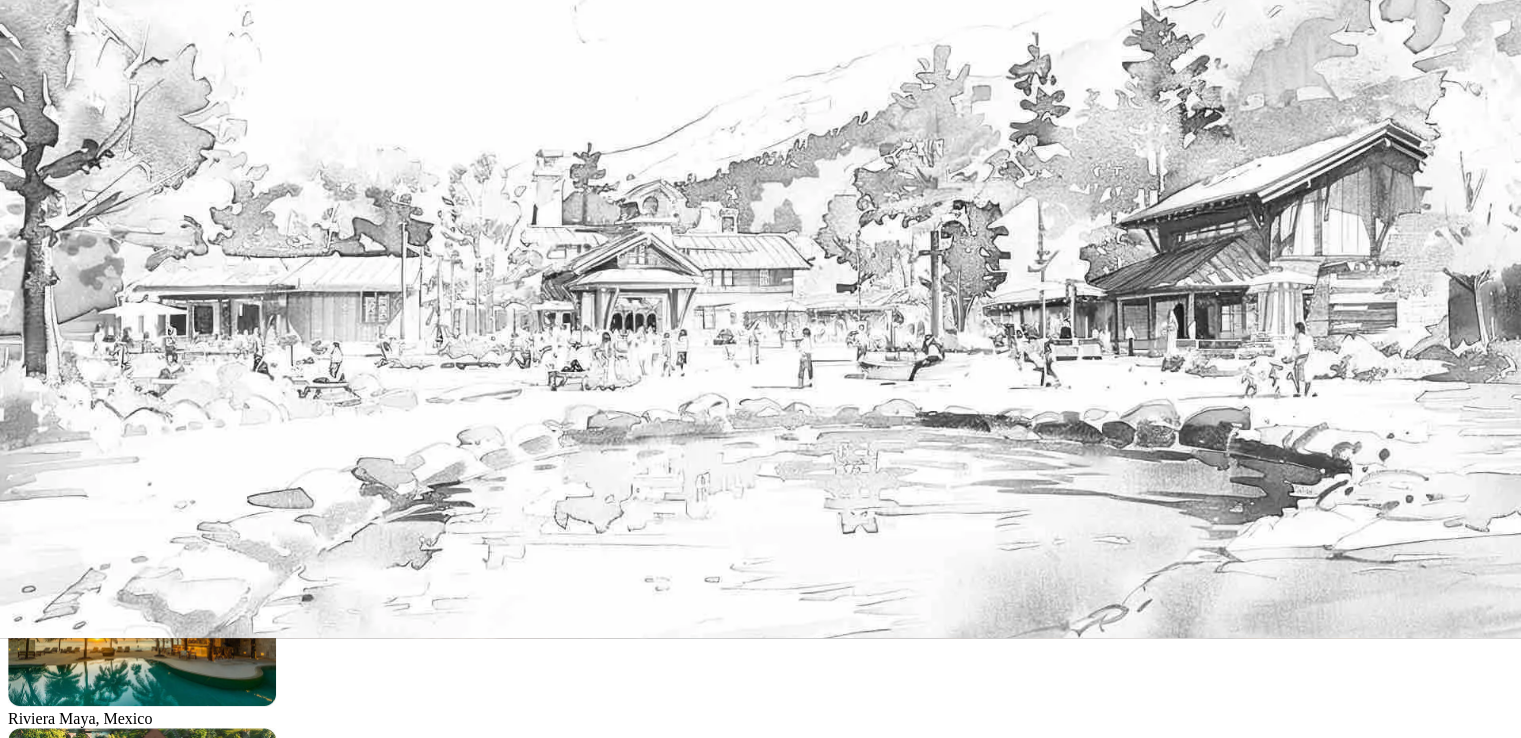 click on "Email" at bounding box center [79, 1930] 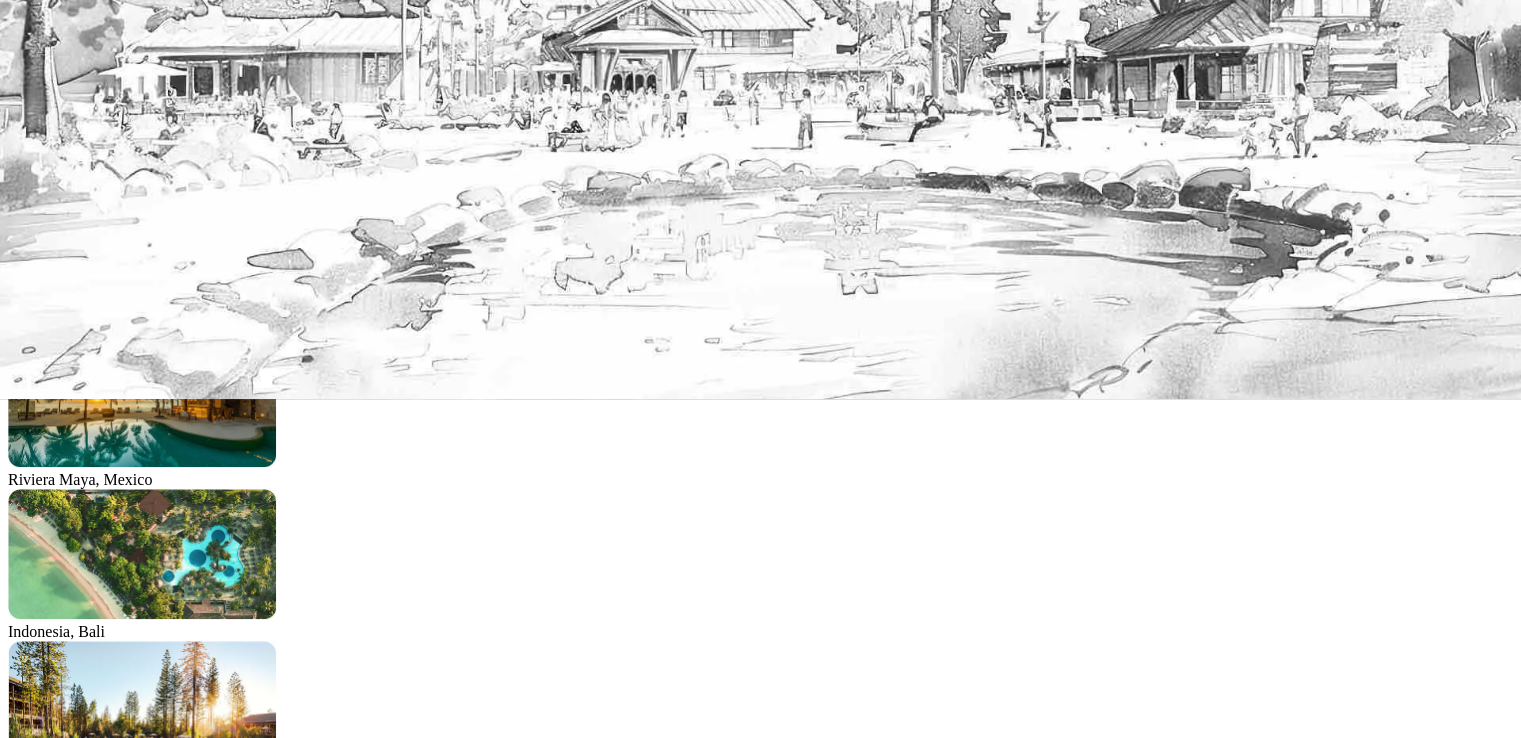 scroll, scrollTop: 500, scrollLeft: 0, axis: vertical 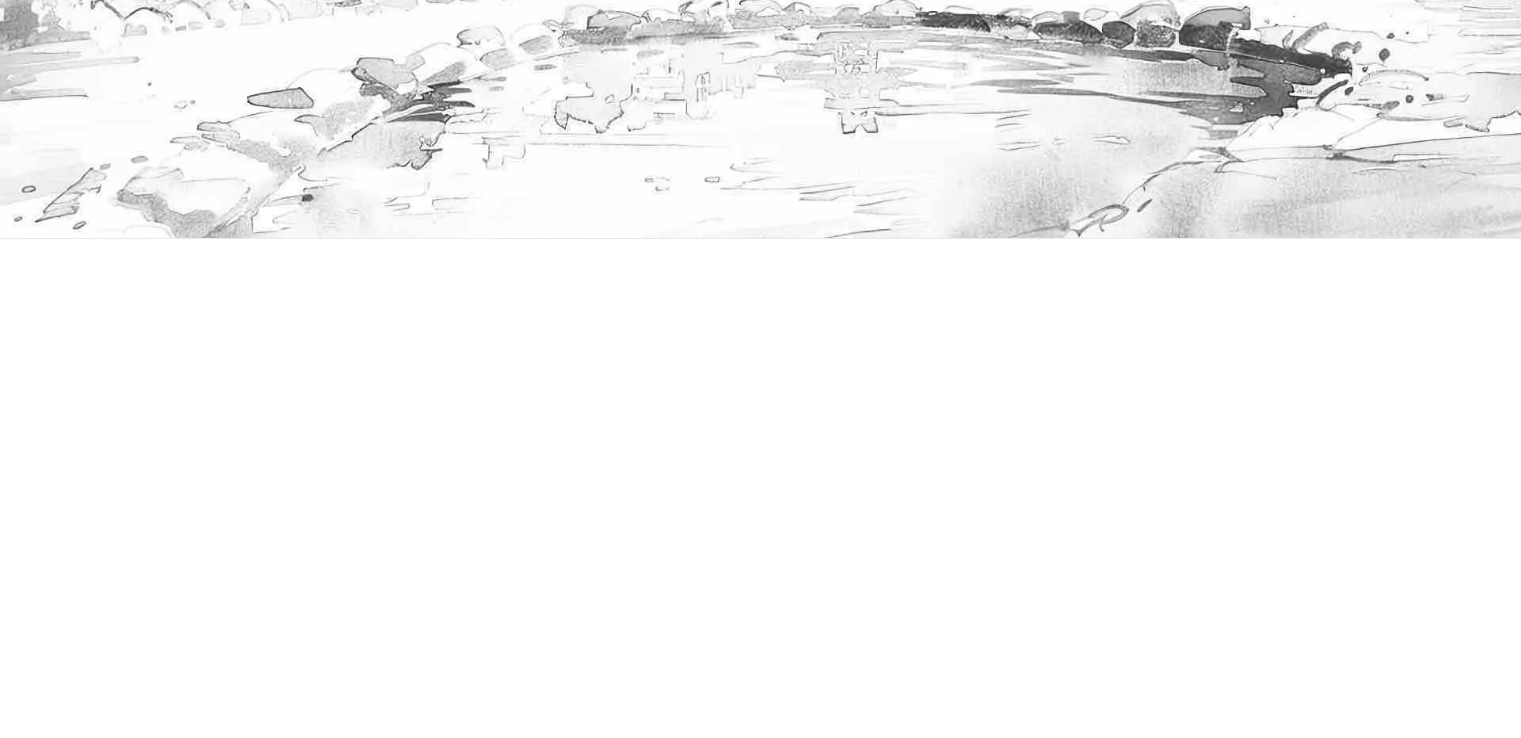 click on "Get Started" at bounding box center (50, 1670) 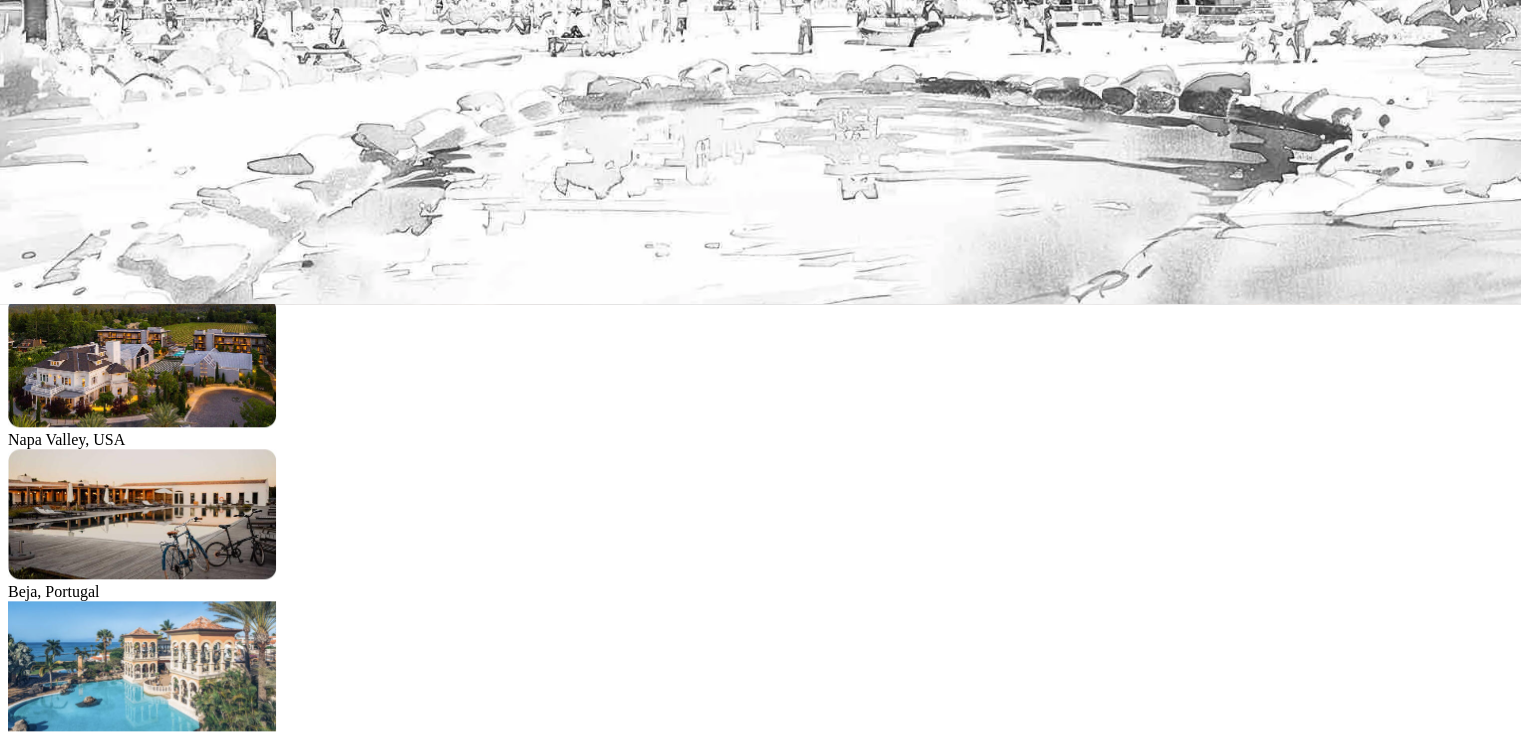 scroll, scrollTop: 400, scrollLeft: 0, axis: vertical 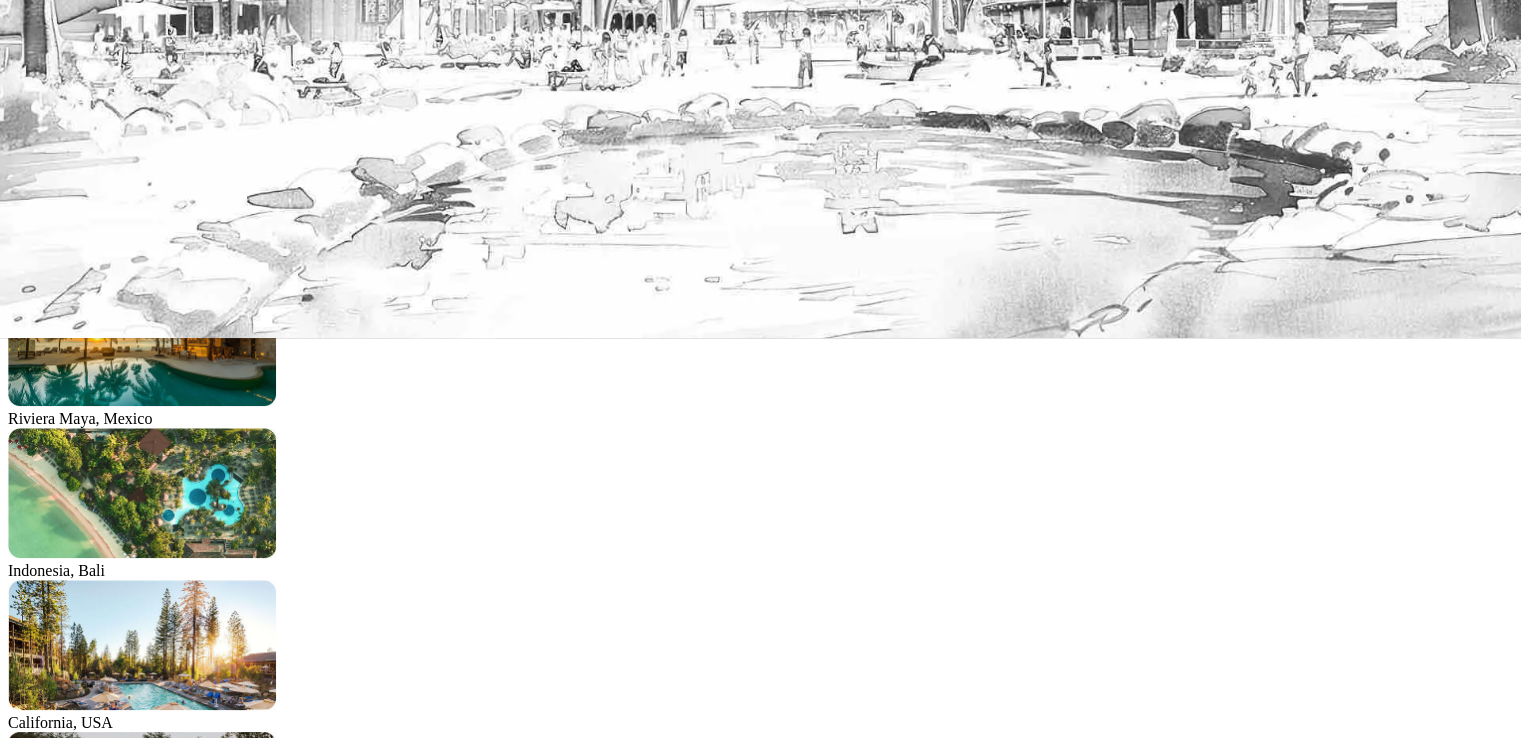 drag, startPoint x: 207, startPoint y: 279, endPoint x: 117, endPoint y: 234, distance: 100.62306 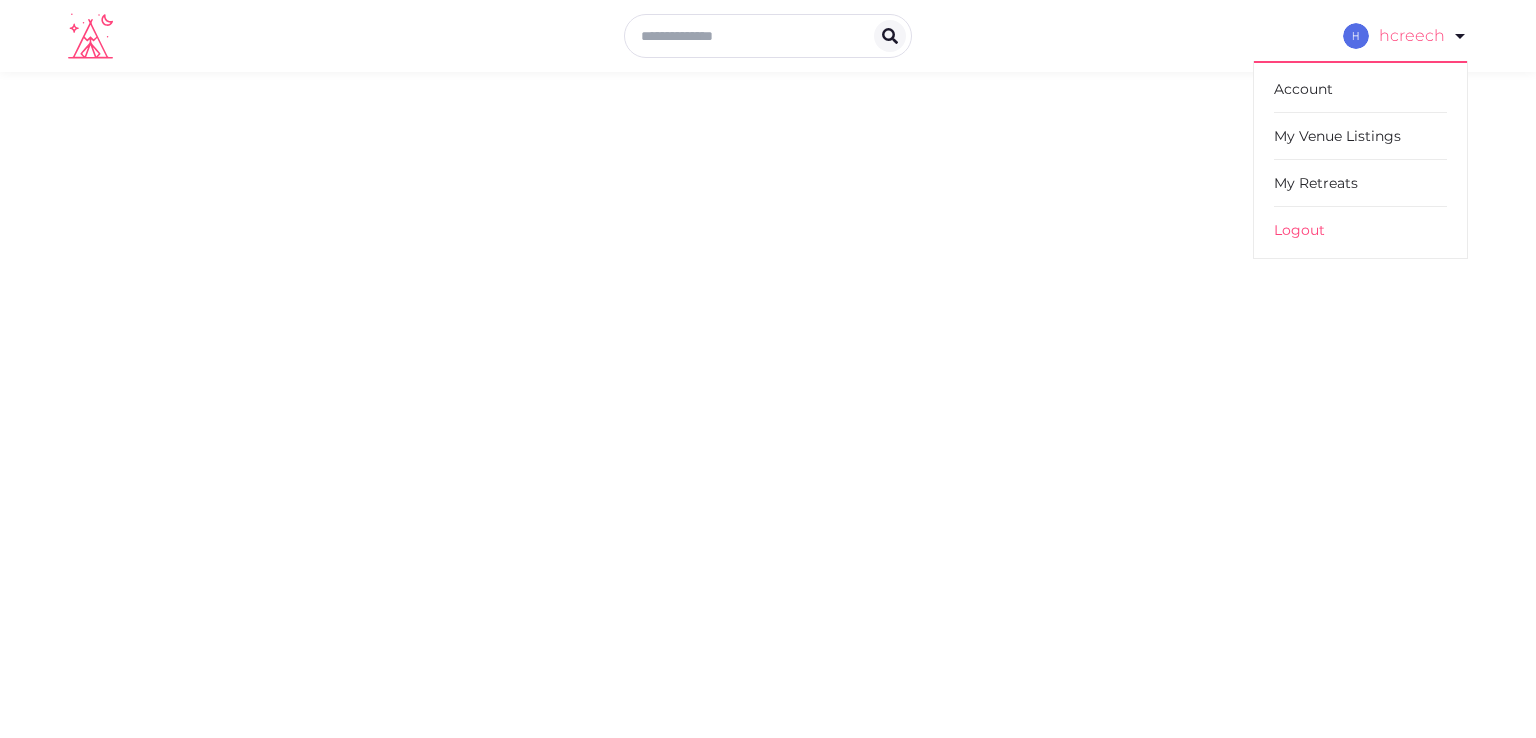 scroll, scrollTop: 0, scrollLeft: 0, axis: both 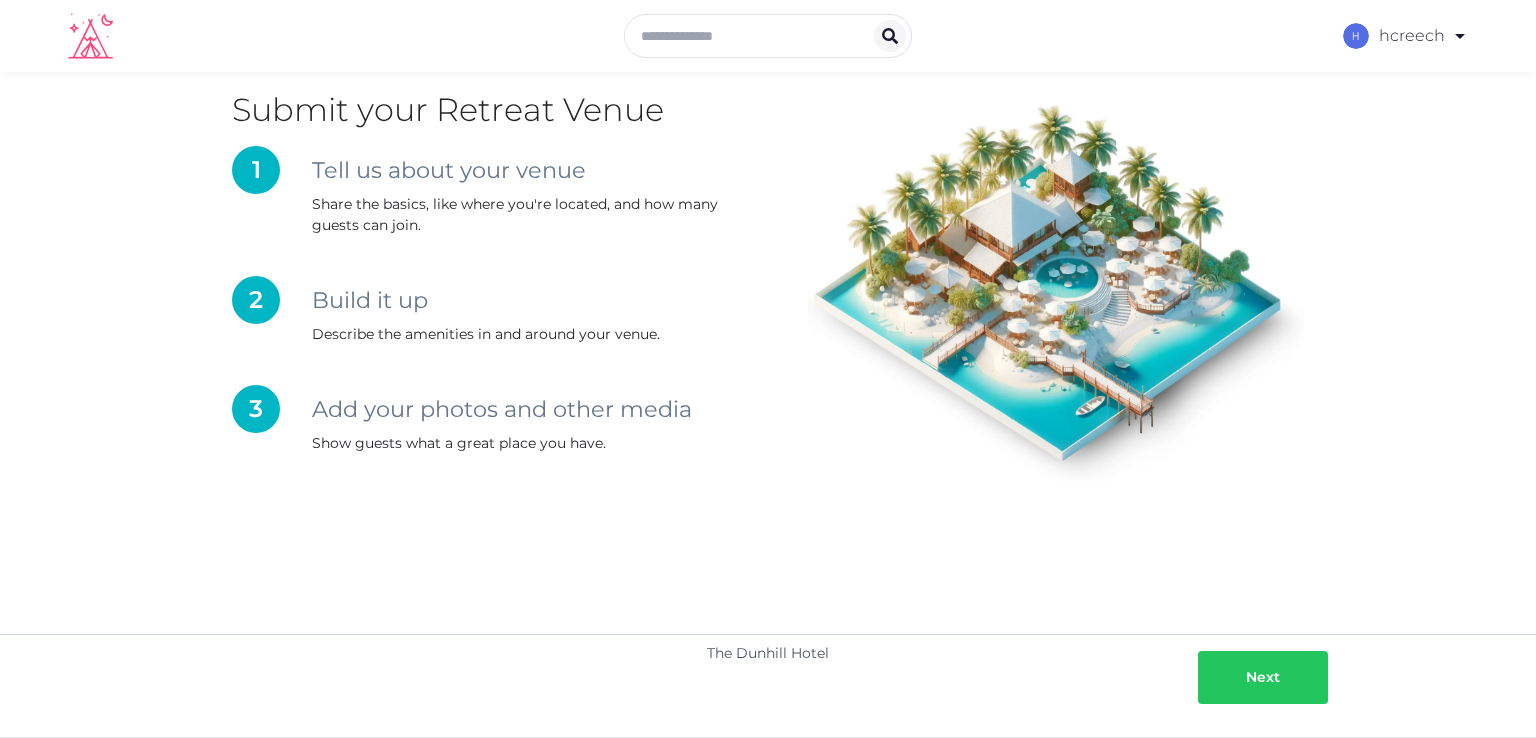 click on "Next" at bounding box center [1263, 677] 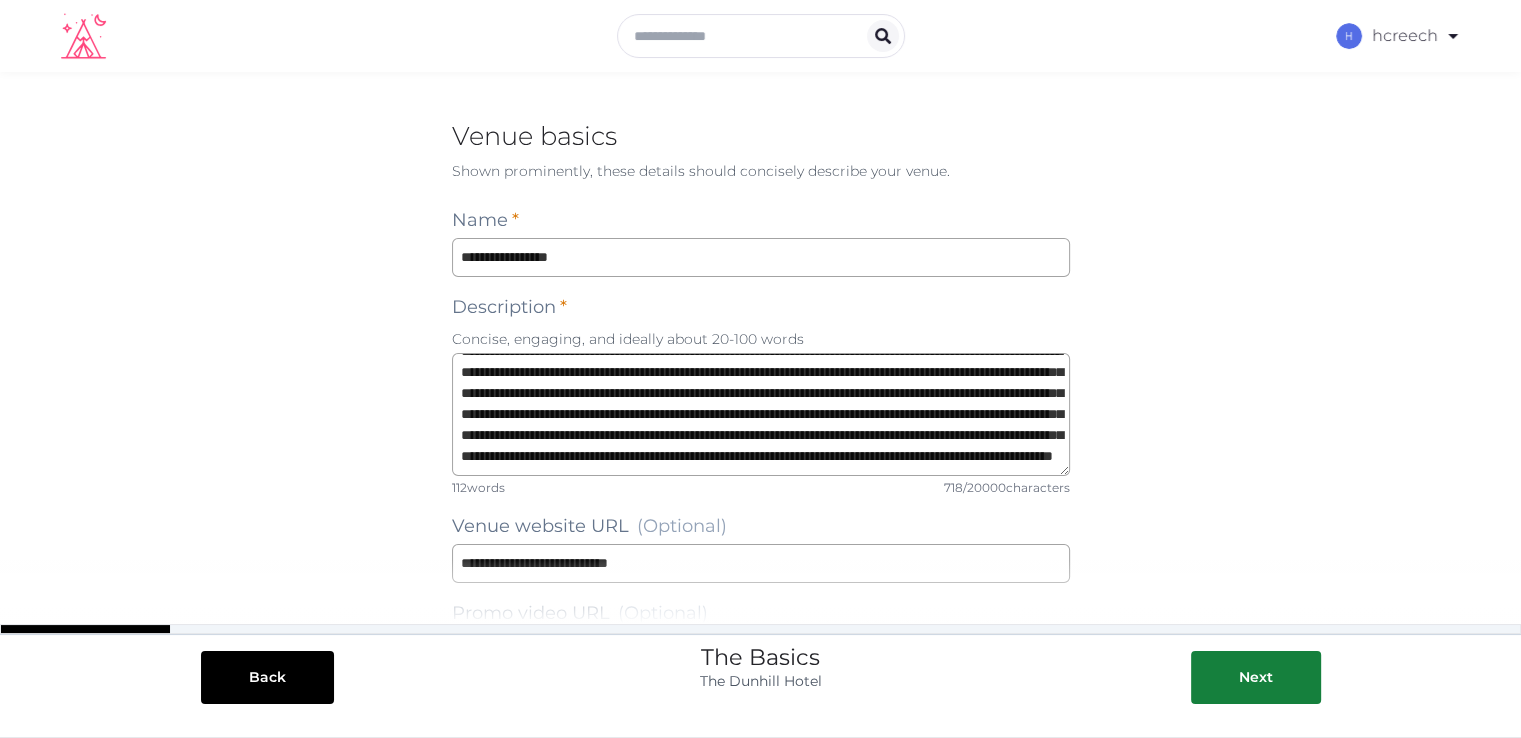 scroll, scrollTop: 104, scrollLeft: 0, axis: vertical 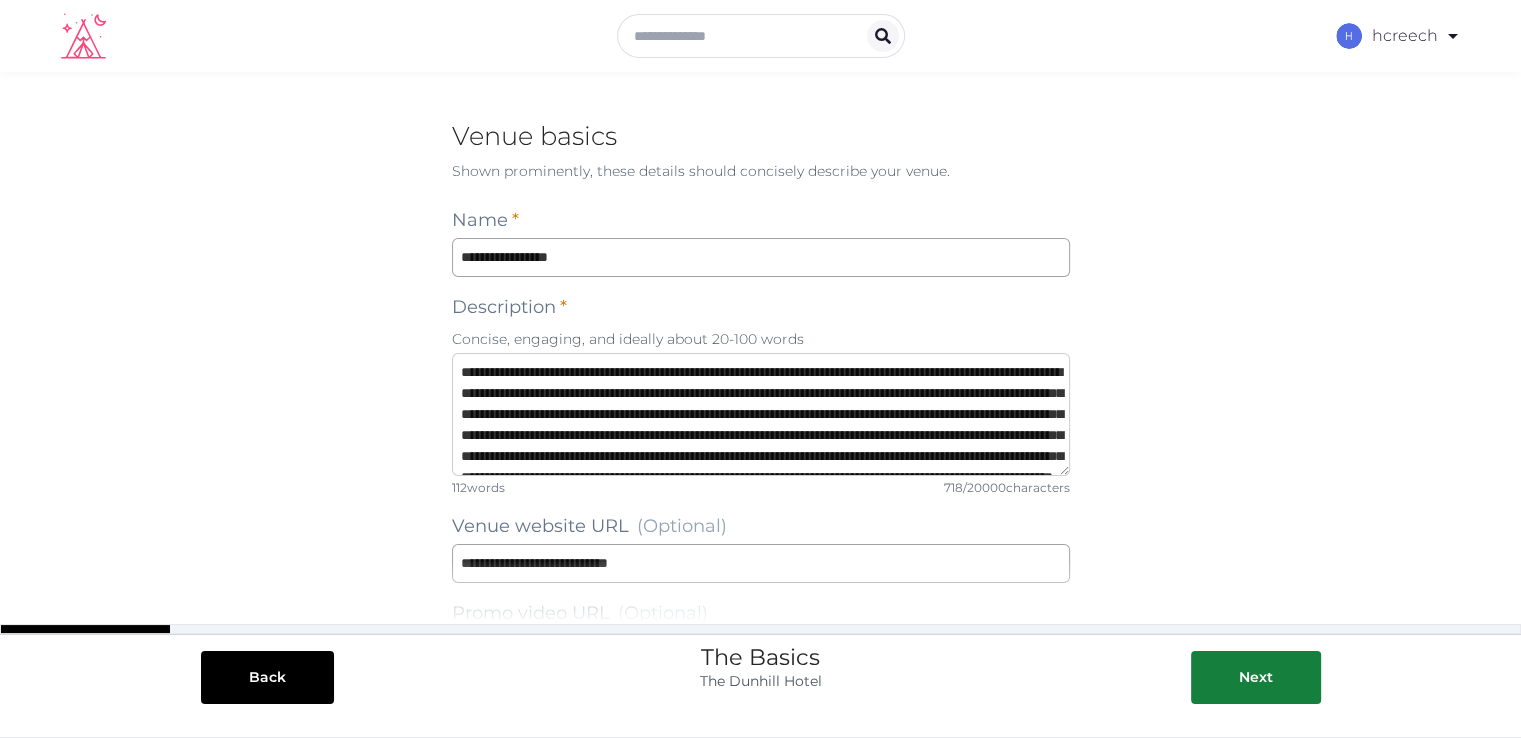 drag, startPoint x: 919, startPoint y: 445, endPoint x: 168, endPoint y: 305, distance: 763.9378 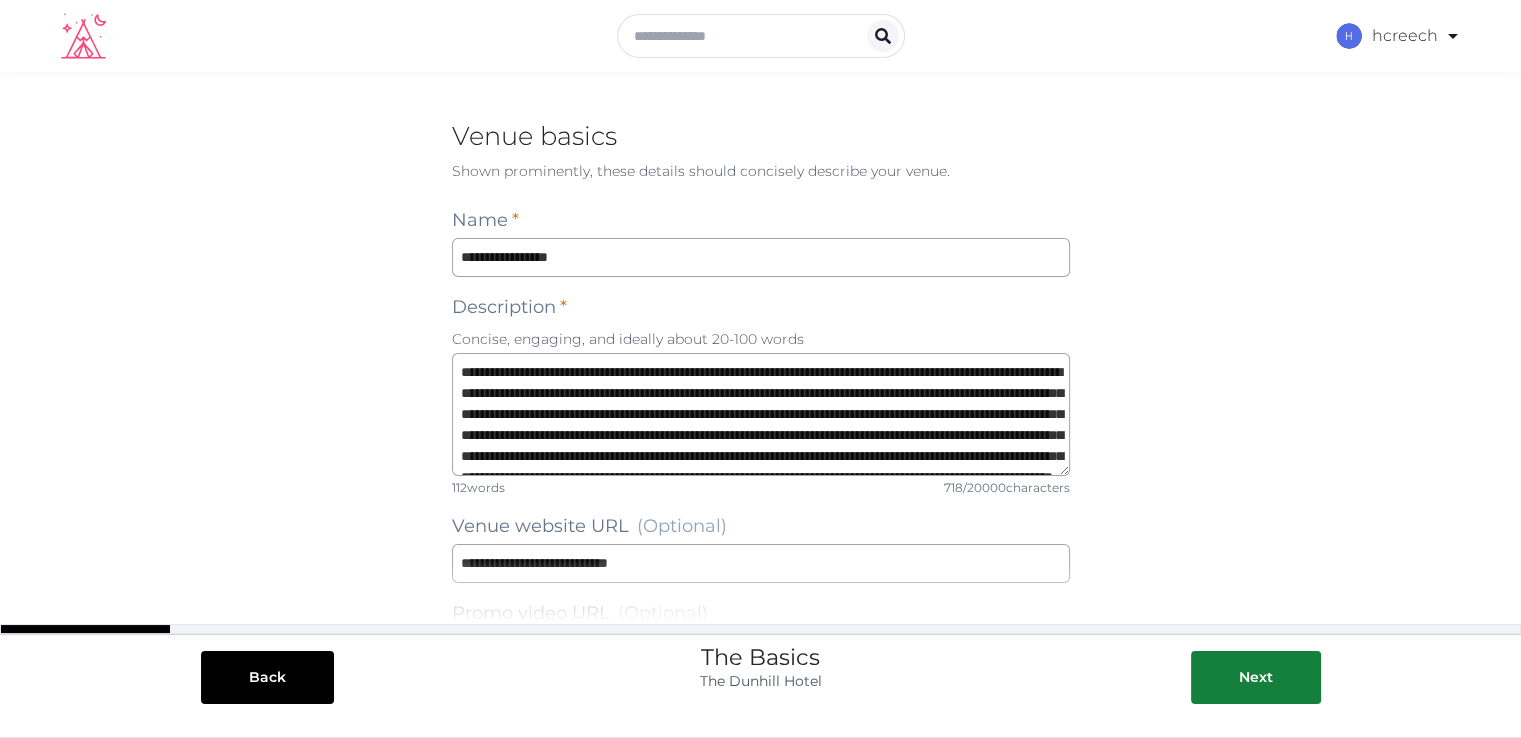 click on "Concise, engaging, and ideally about 20-100 words" at bounding box center [761, 339] 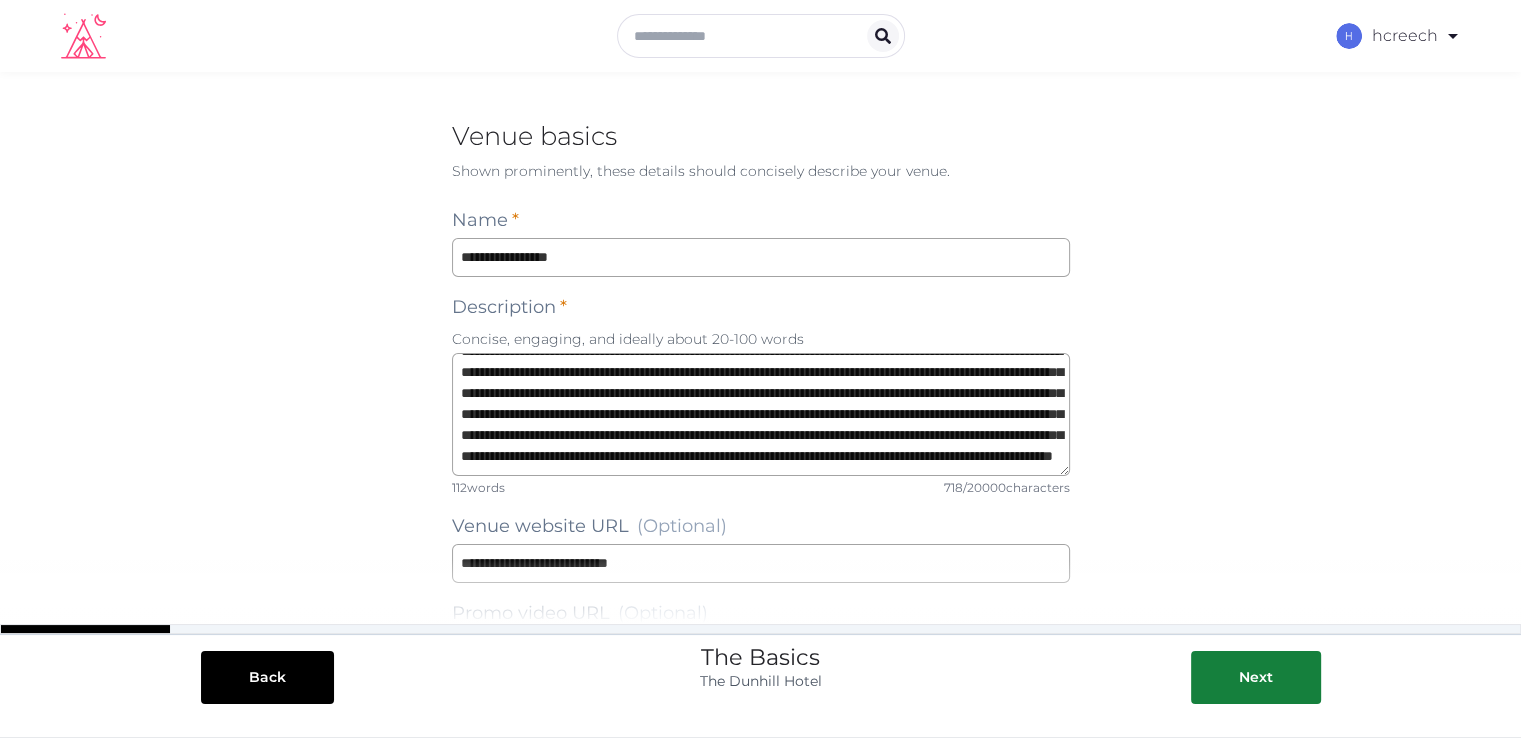 scroll, scrollTop: 104, scrollLeft: 0, axis: vertical 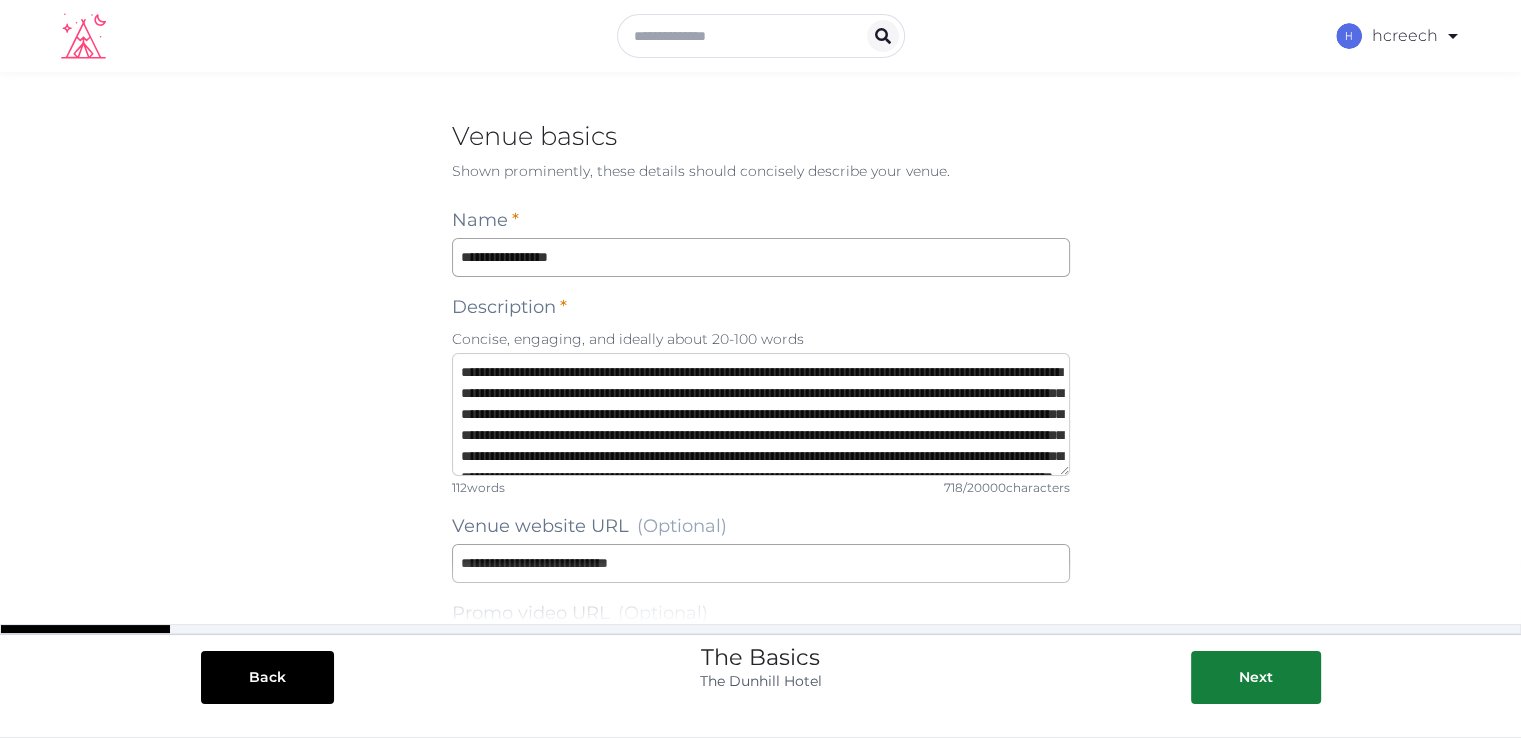 drag, startPoint x: 925, startPoint y: 440, endPoint x: 347, endPoint y: 319, distance: 590.5294 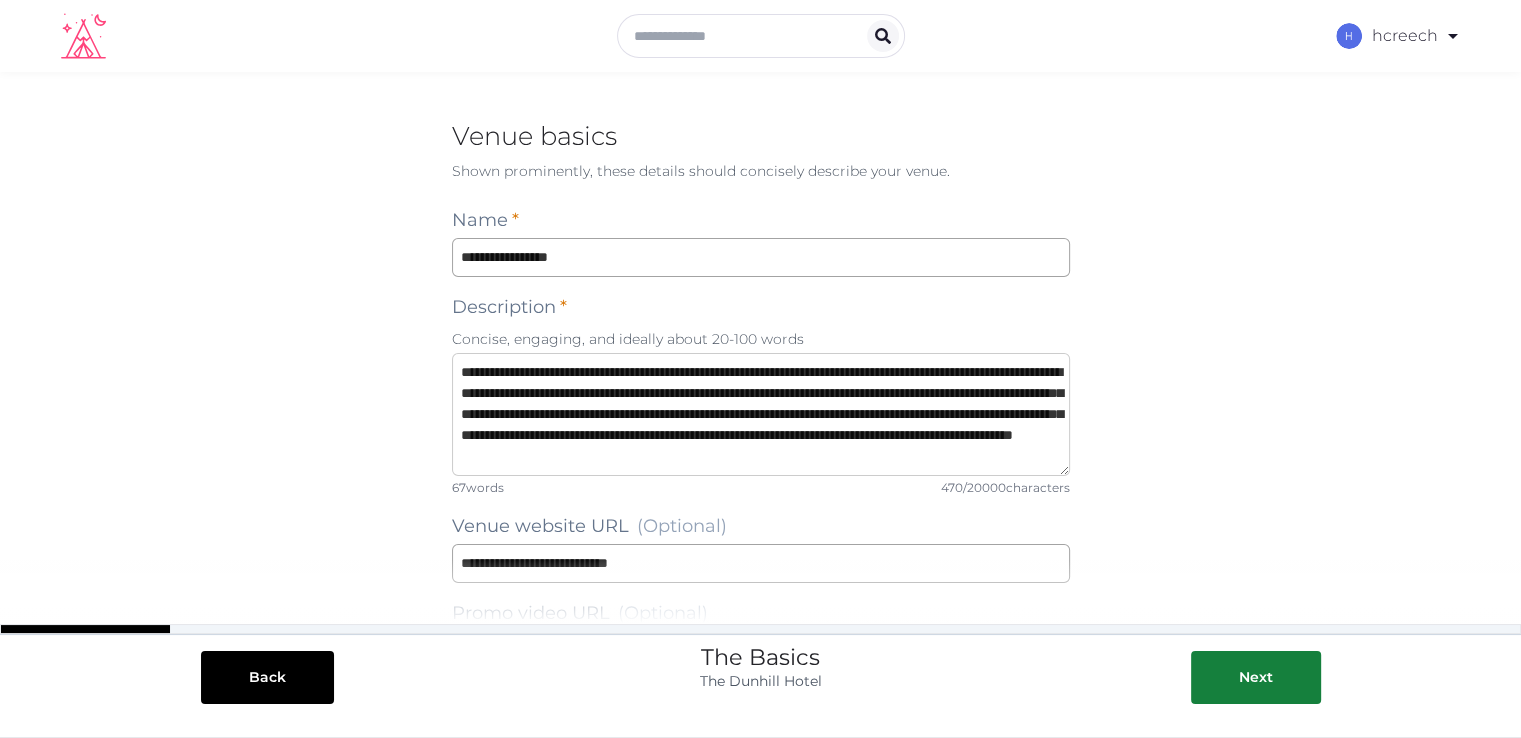 scroll, scrollTop: 42, scrollLeft: 0, axis: vertical 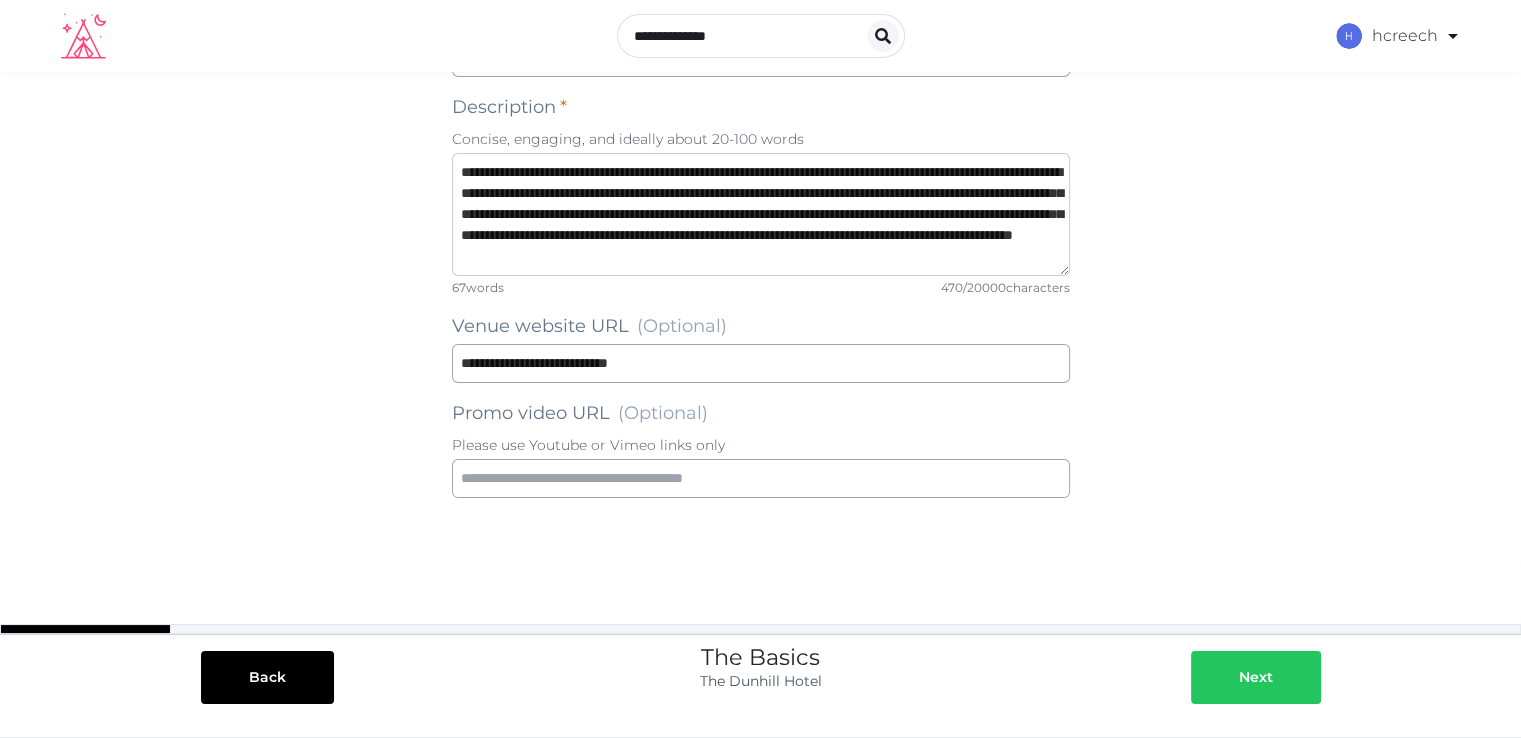 type on "**********" 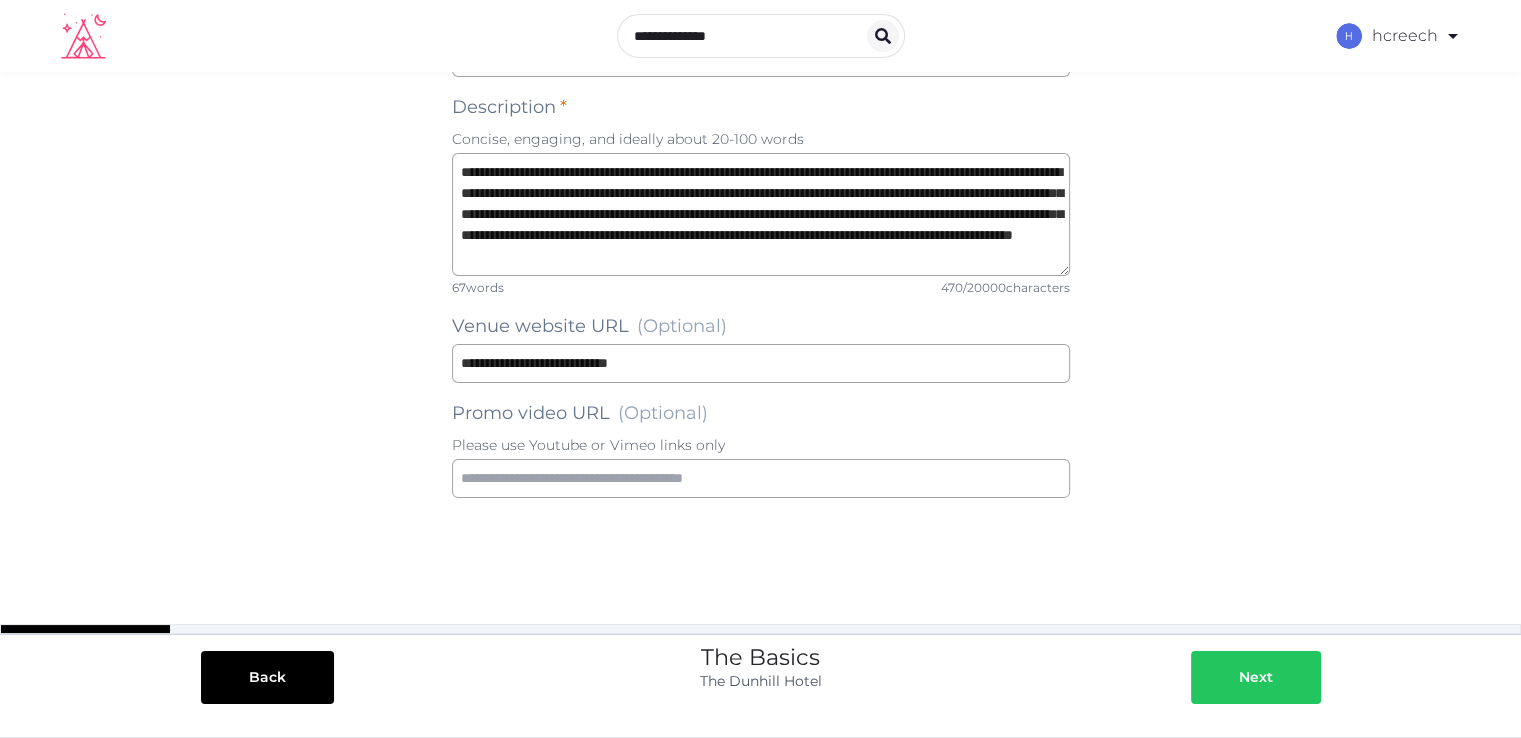 click on "Next" at bounding box center [1256, 677] 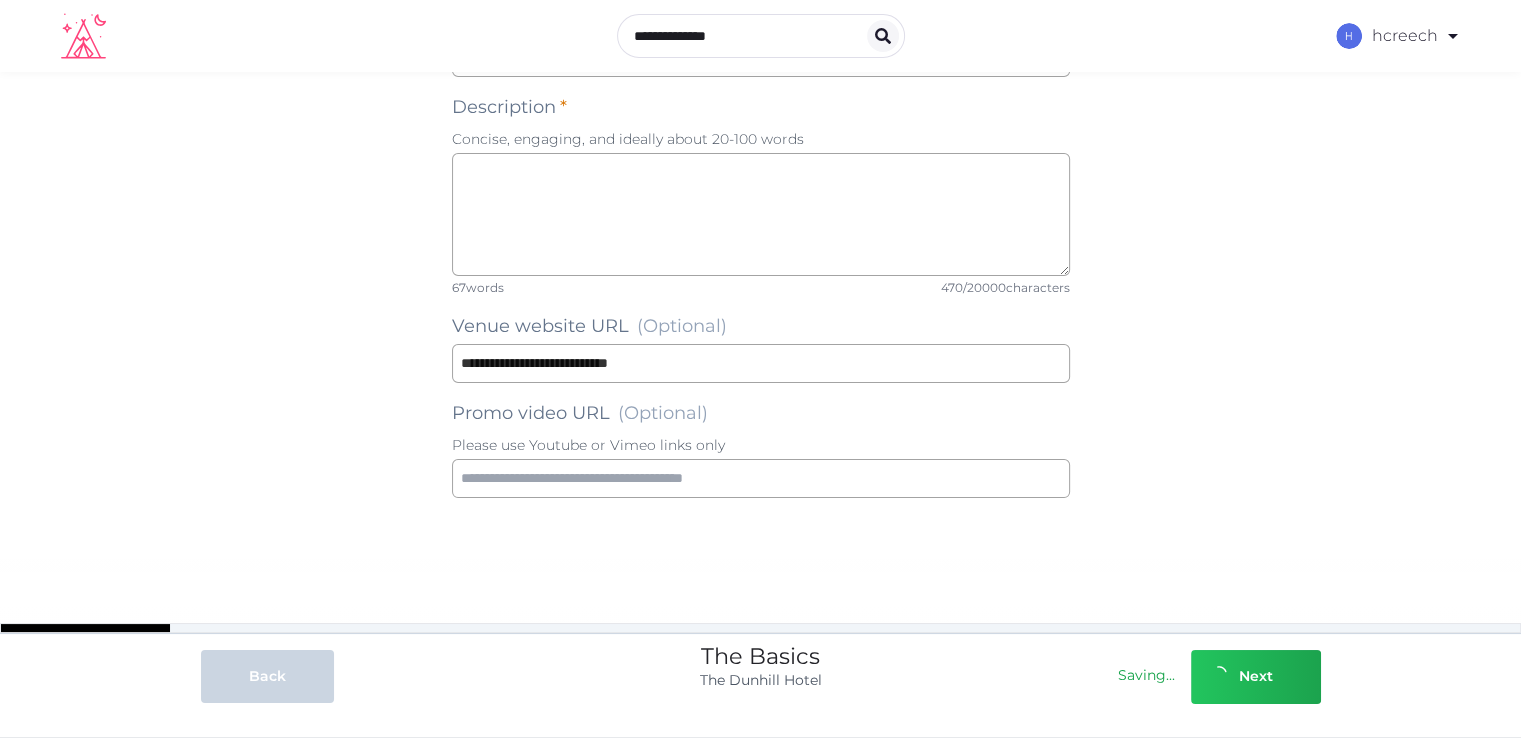 scroll, scrollTop: 0, scrollLeft: 0, axis: both 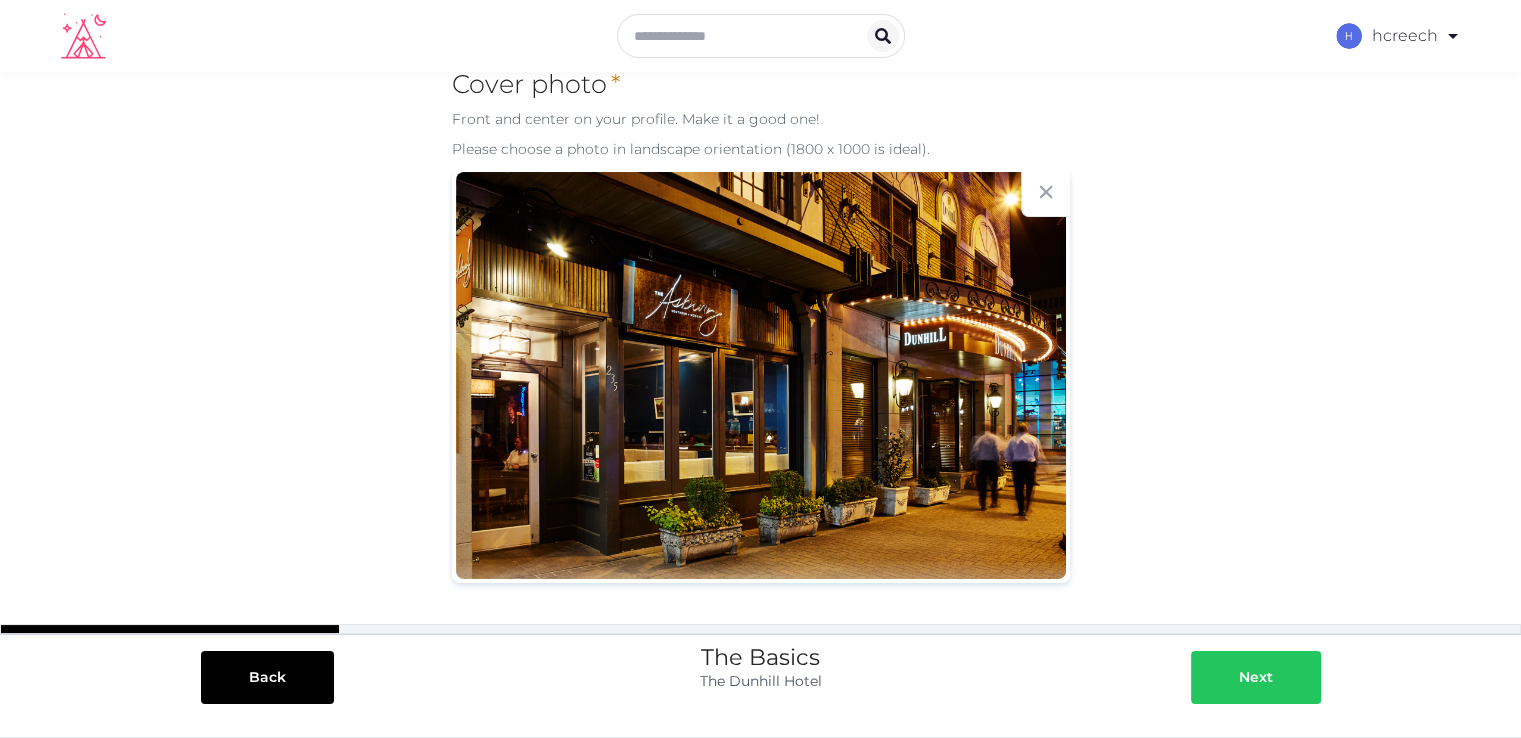 click on "Next" at bounding box center [1256, 677] 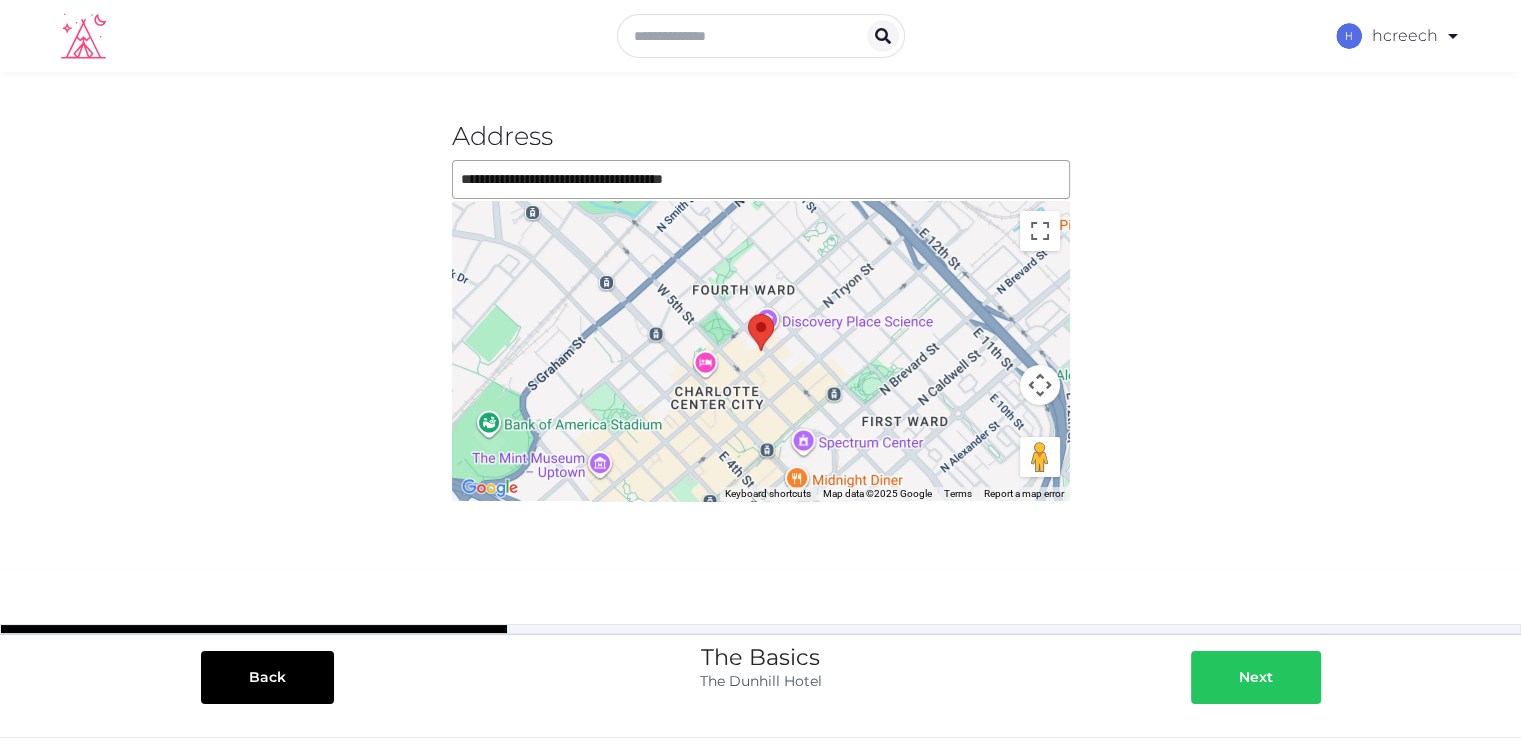 click on "Next" at bounding box center [1256, 677] 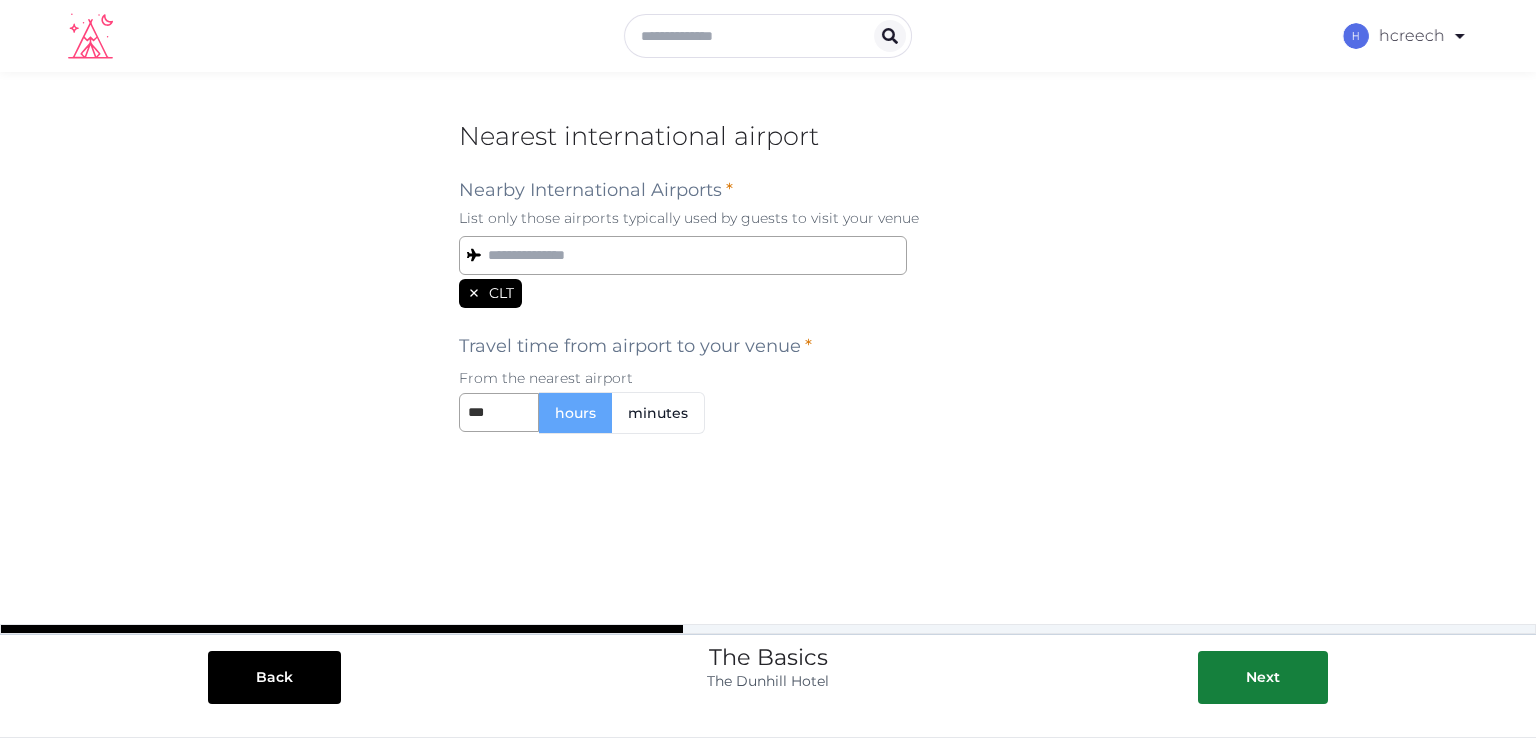 click on "minutes" at bounding box center [658, 413] 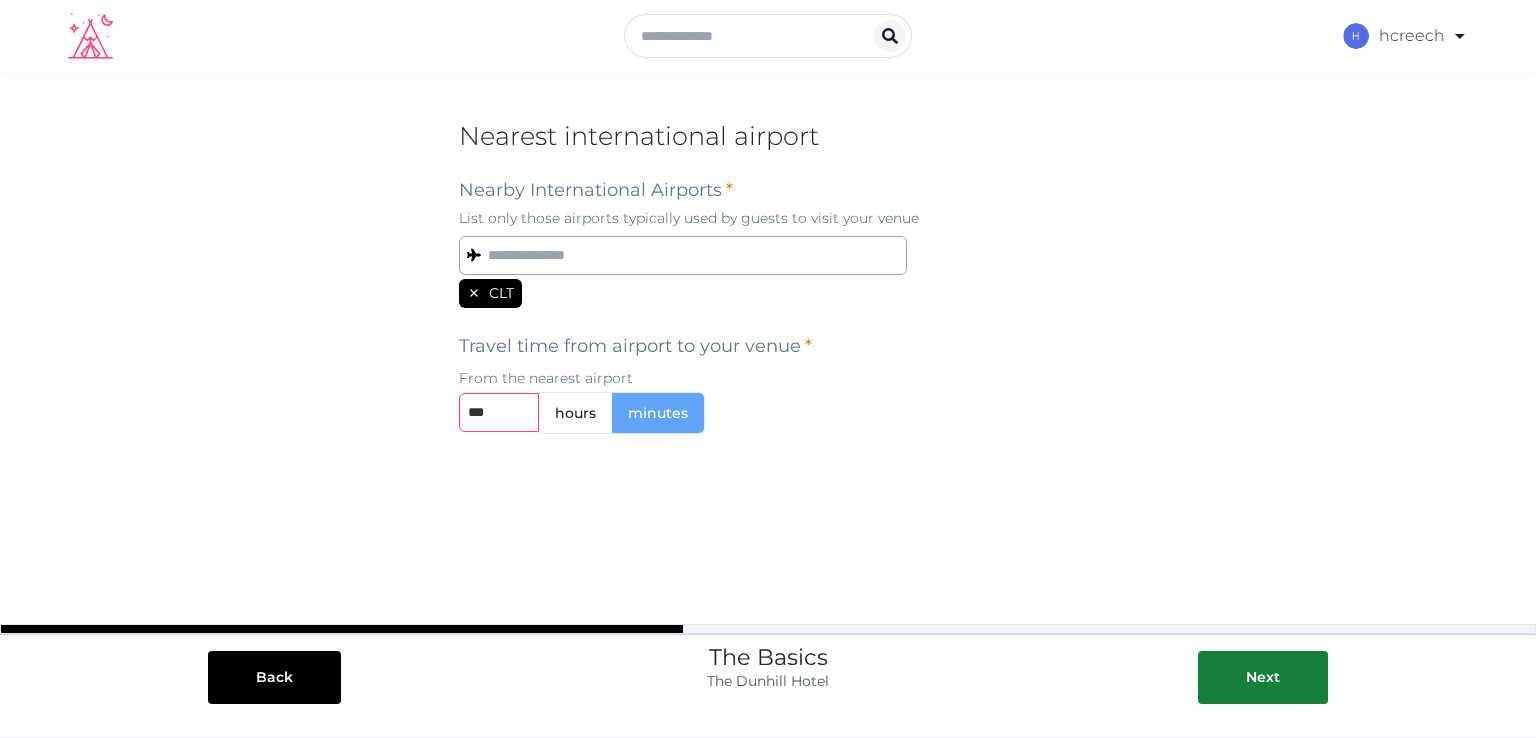 drag, startPoint x: 514, startPoint y: 416, endPoint x: 454, endPoint y: 417, distance: 60.00833 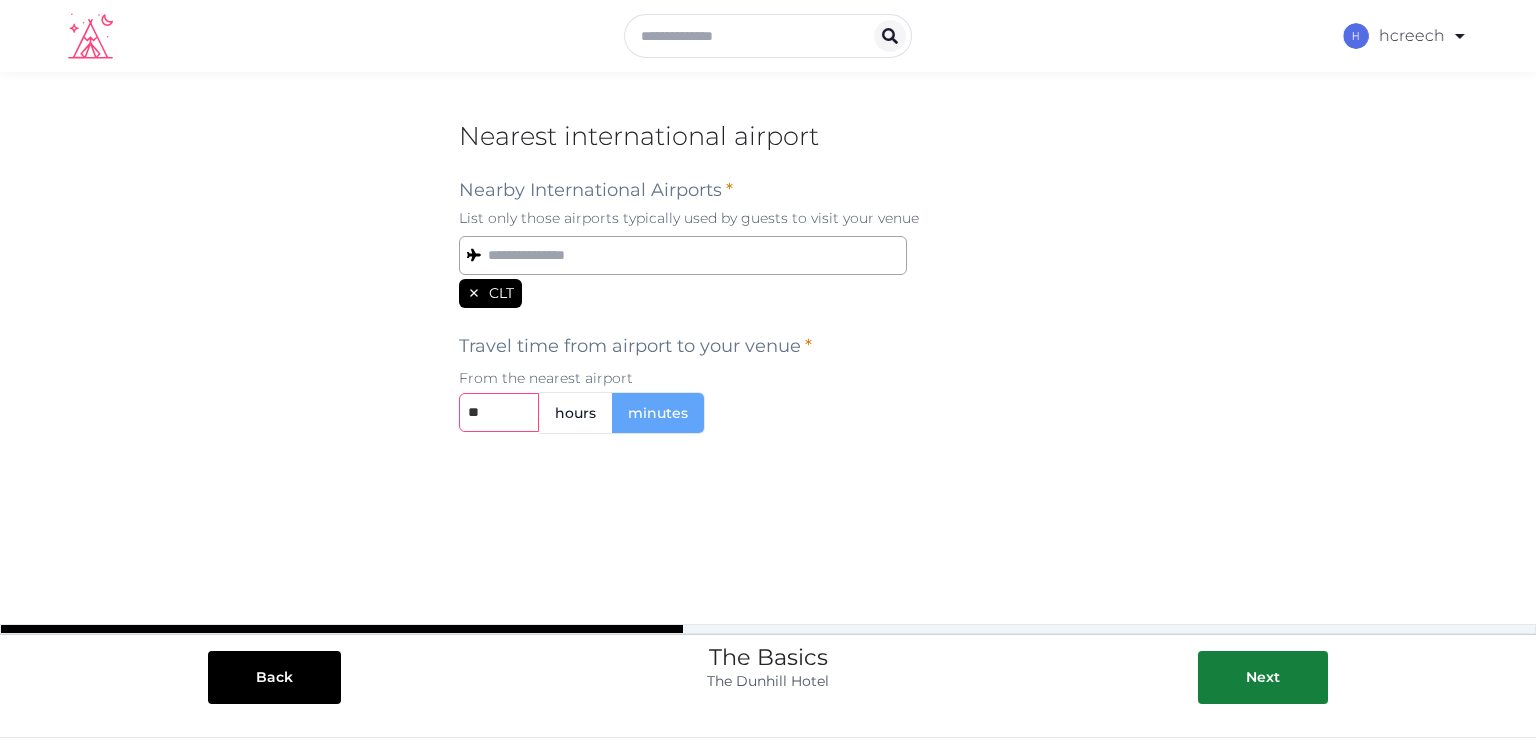 type on "**" 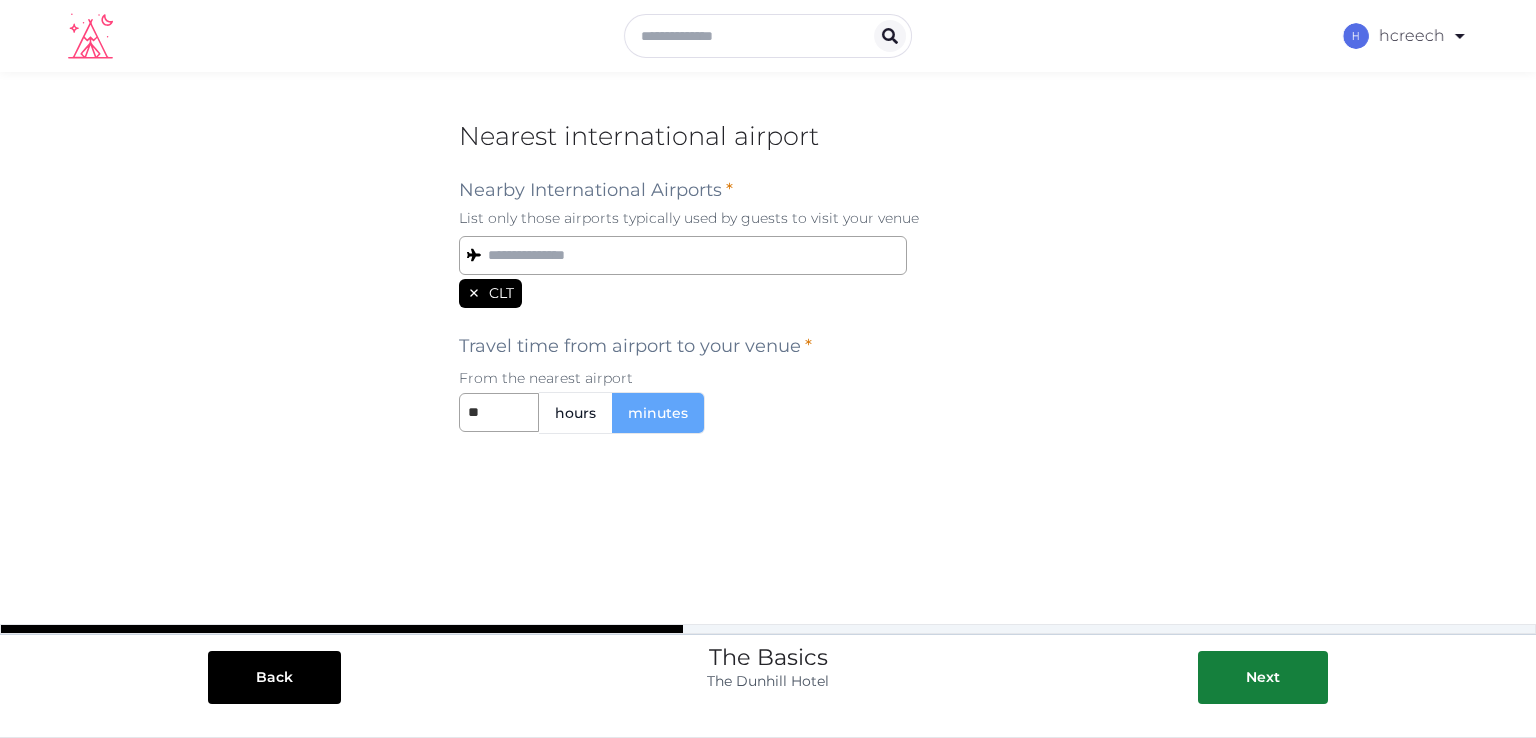 click on "Map data ©2025 Google Map data ©2025 Google 200 m&nbsp; Click to toggle between metric and imperial units Terms Report a map error Nearest international airport Nearby International Airports * CLT AAA  -  Anaa Airport AAB  -  Arrabury Airport AAC" at bounding box center (768, 377) 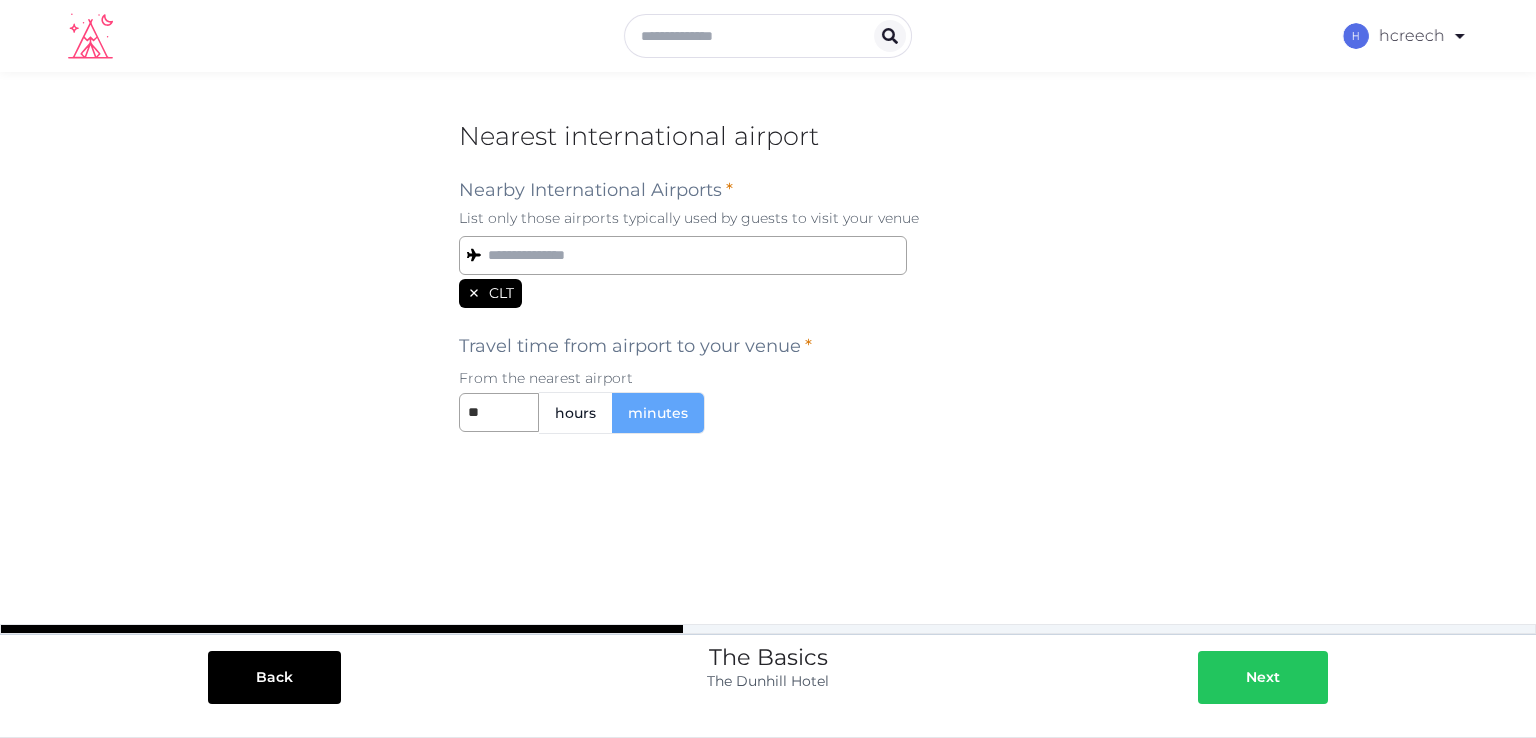 click on "Next" at bounding box center [1263, 677] 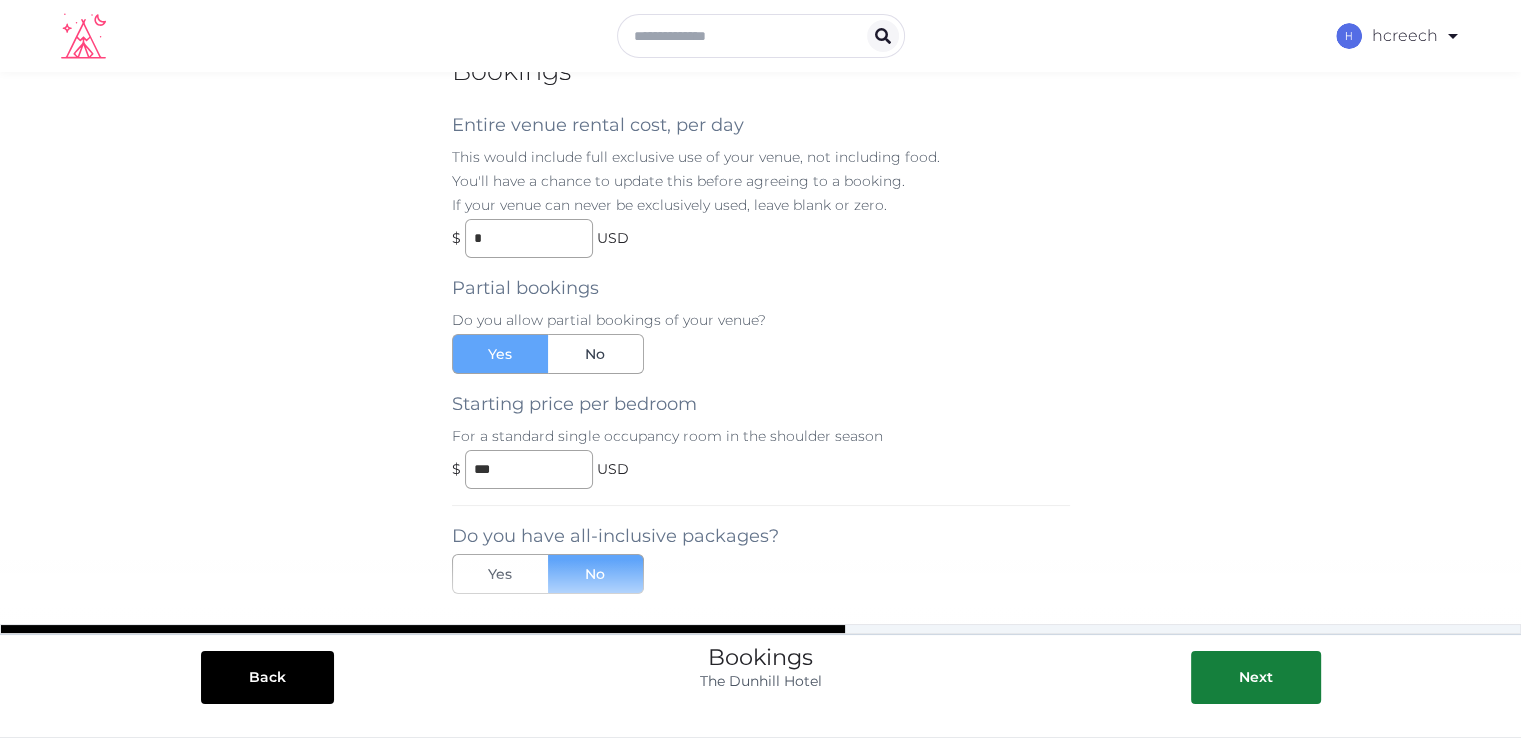 scroll, scrollTop: 100, scrollLeft: 0, axis: vertical 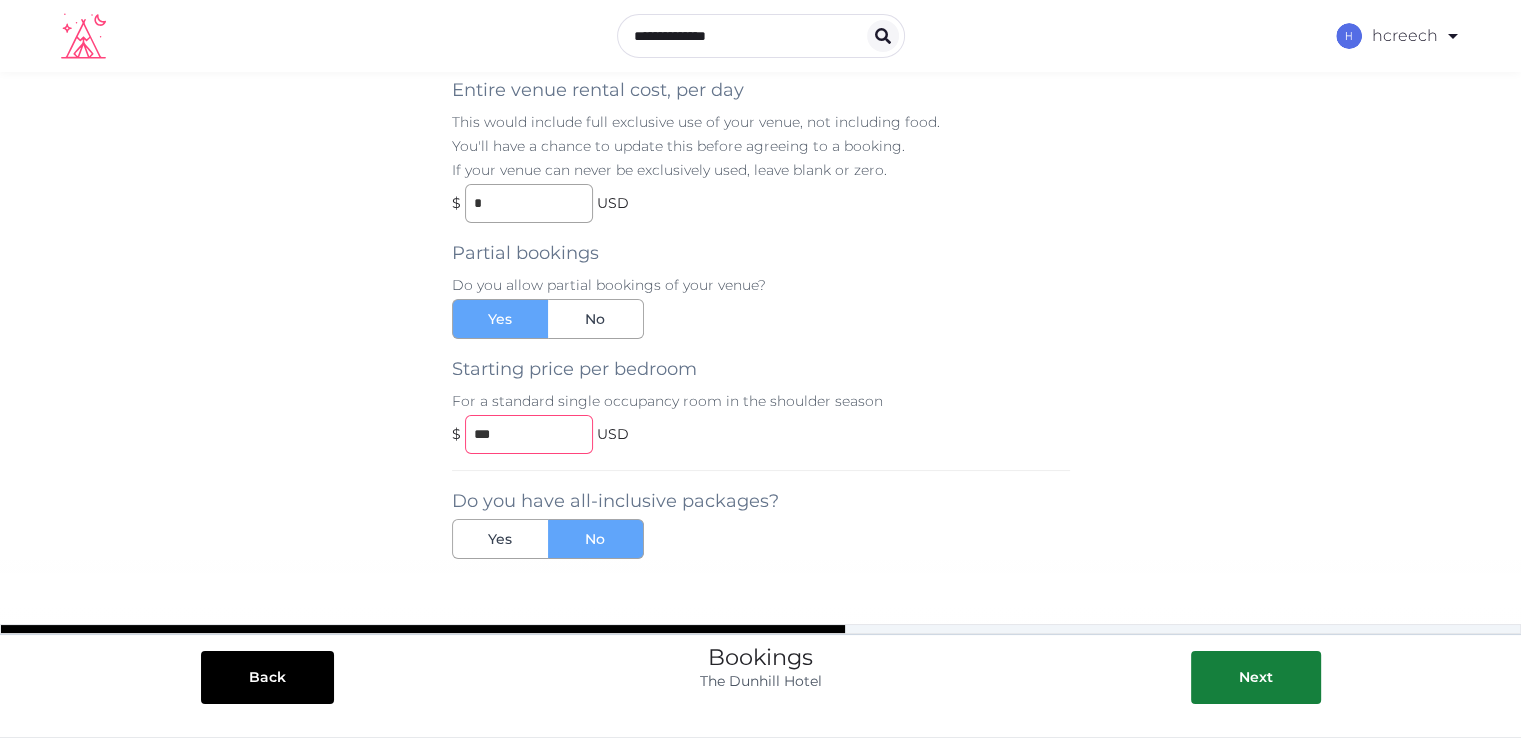 drag, startPoint x: 559, startPoint y: 431, endPoint x: 455, endPoint y: 424, distance: 104.23531 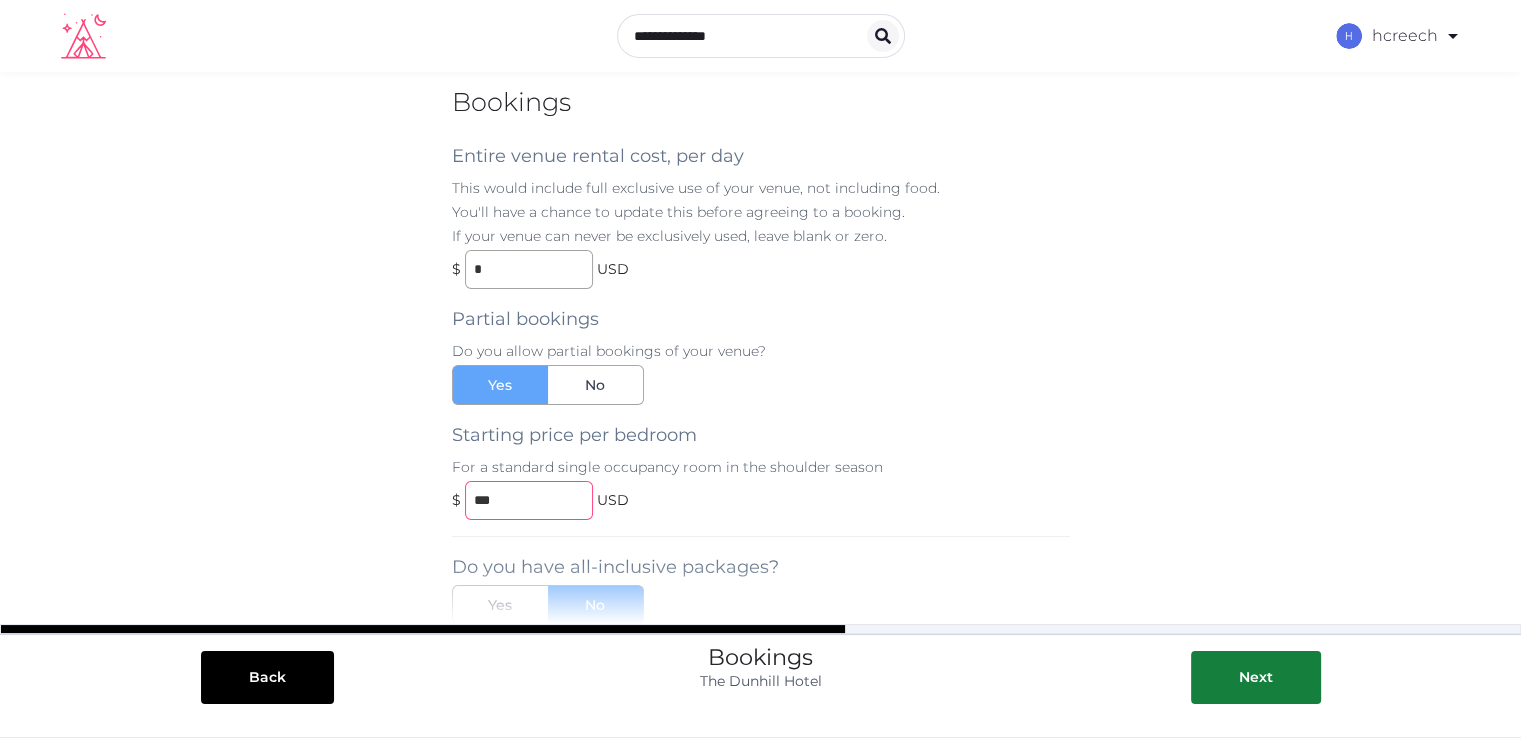 scroll, scrollTop: 0, scrollLeft: 0, axis: both 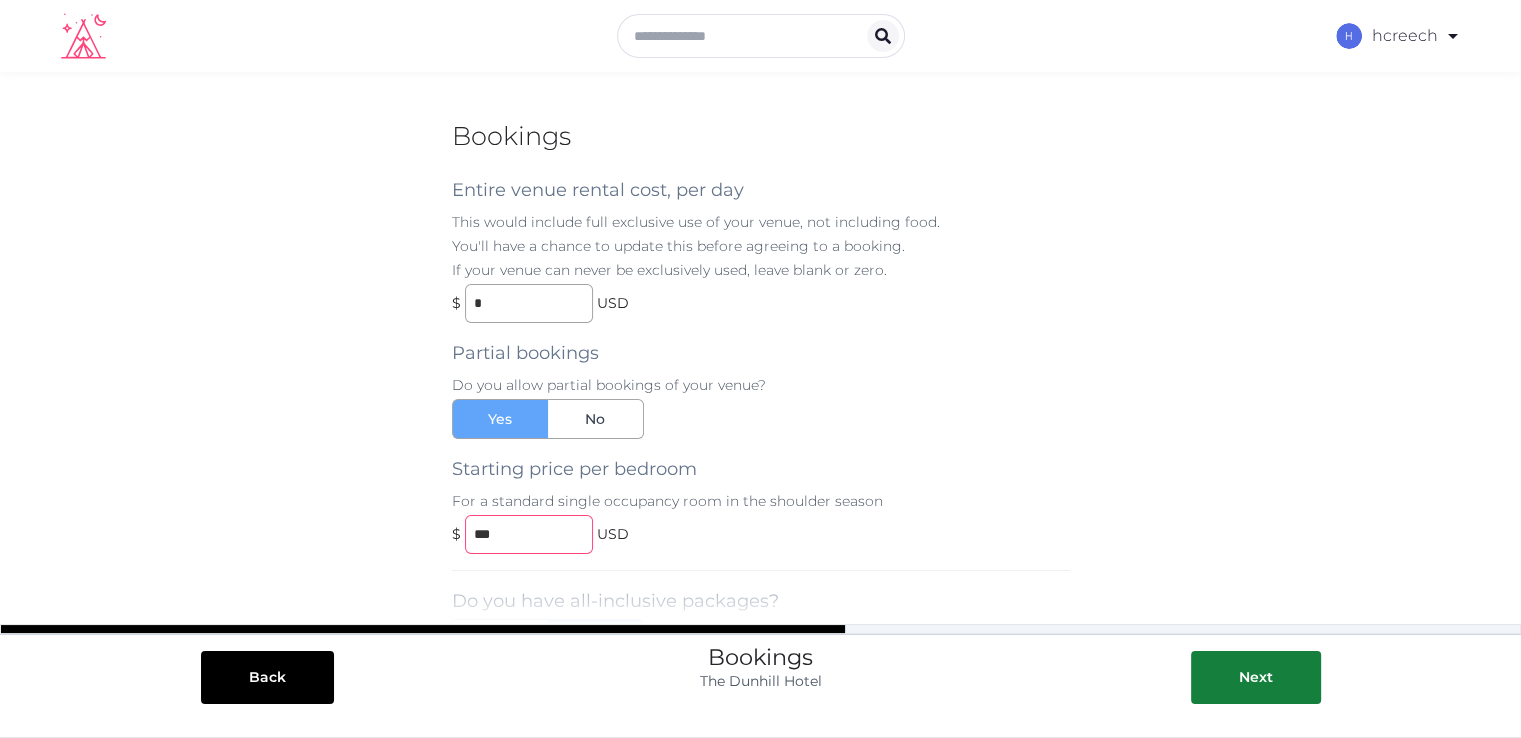 type on "***" 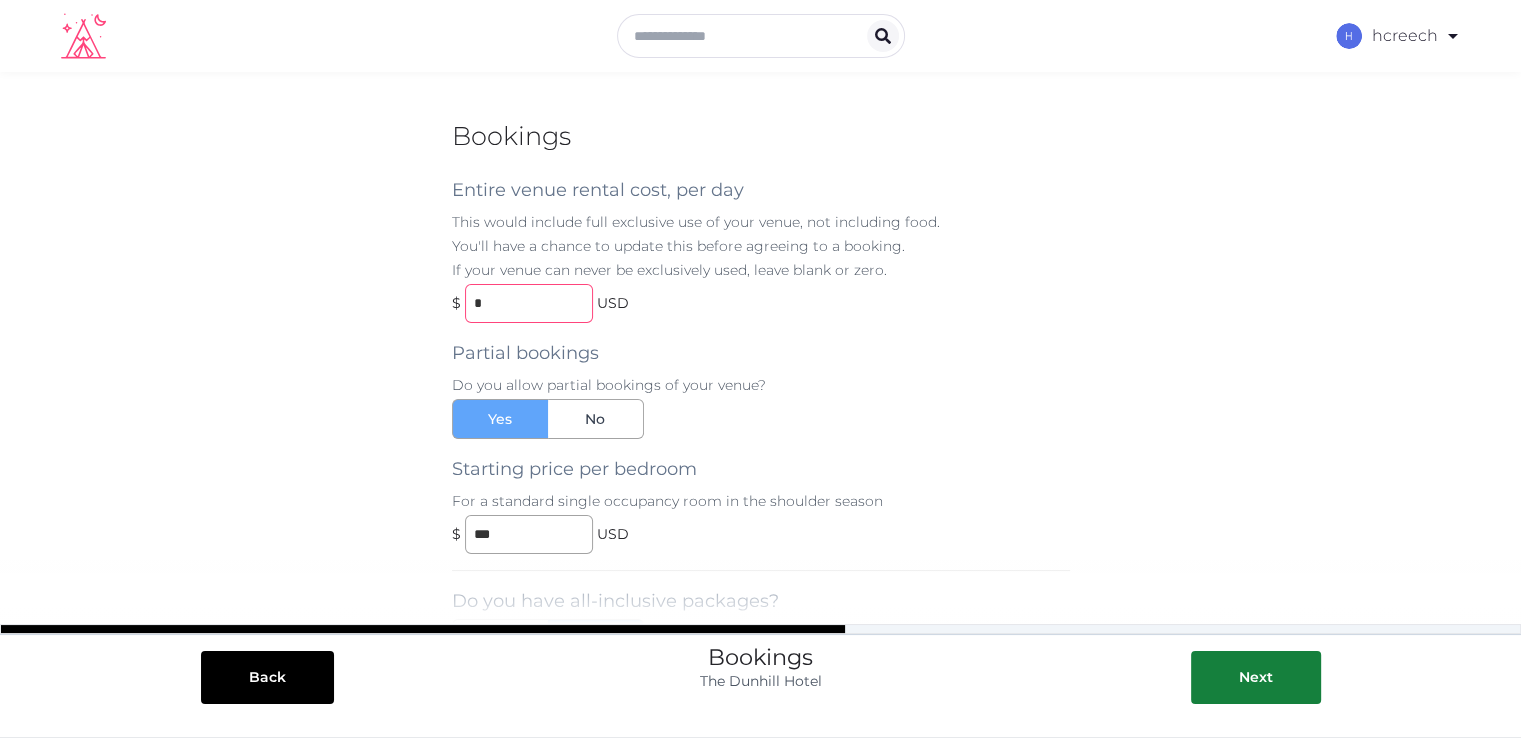 click on "*" at bounding box center [529, 303] 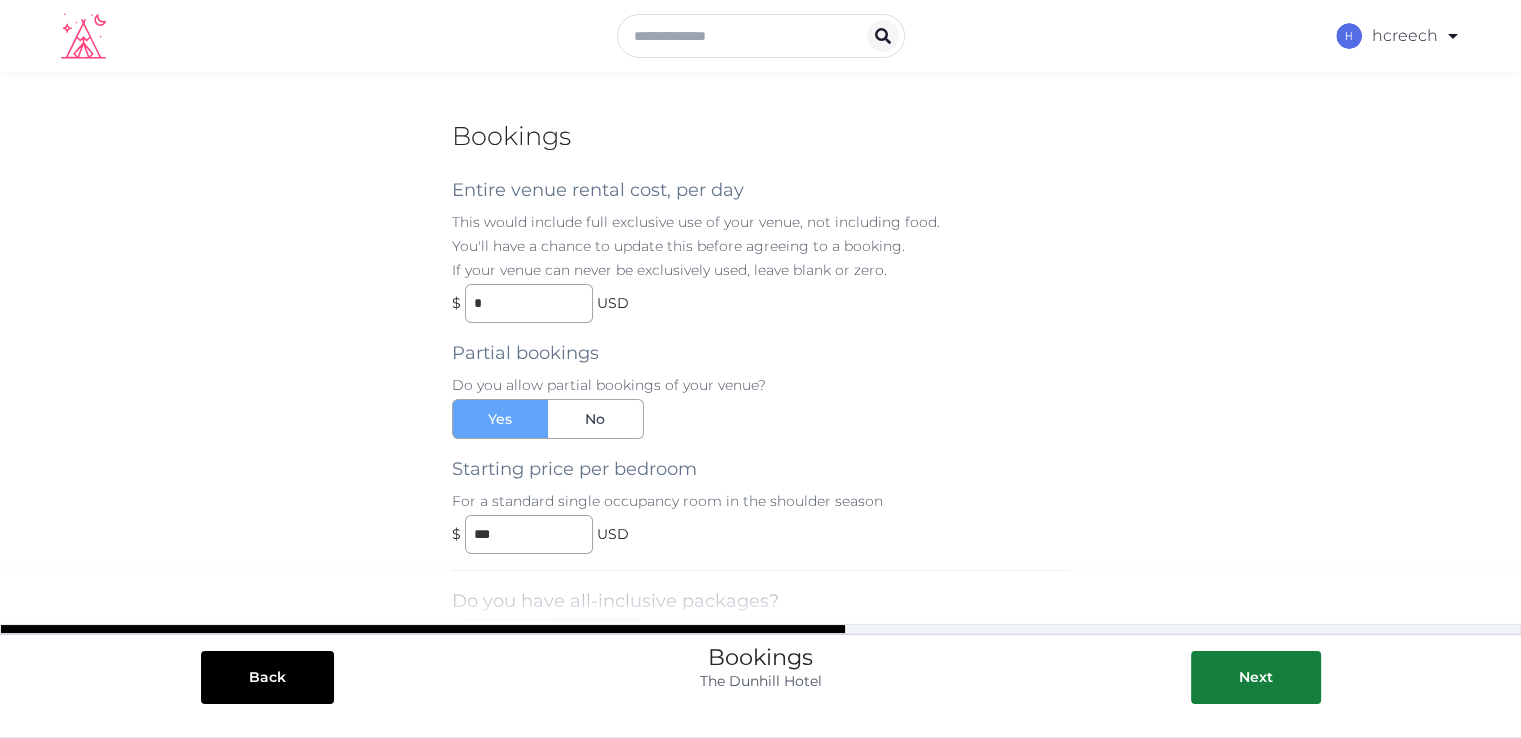 click on "Partial bookings Do you allow partial bookings of your venue? Yes No Starting price per bedroom For a standard single occupancy room in the shoulder season $ *** USD" at bounding box center [761, 438] 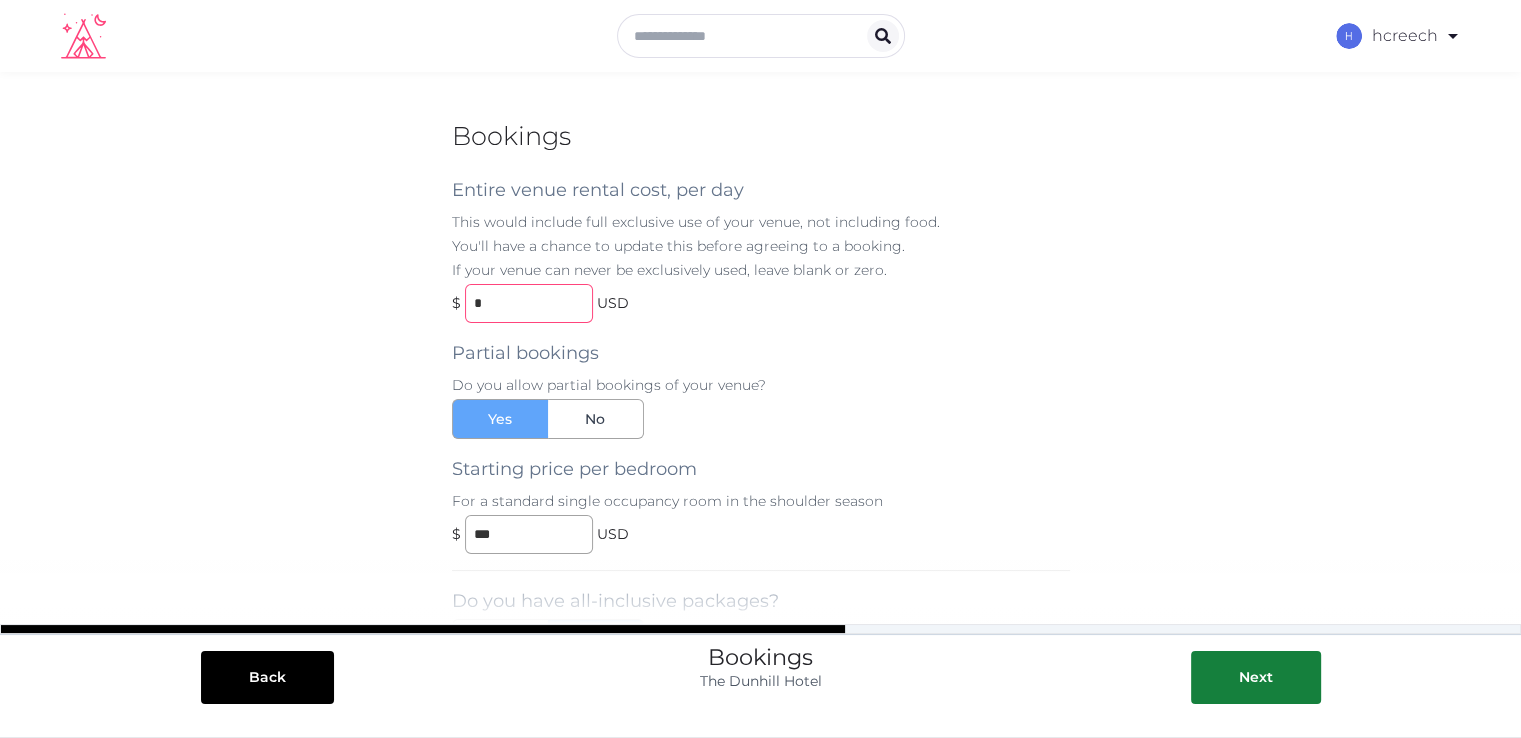click on "*" at bounding box center (529, 303) 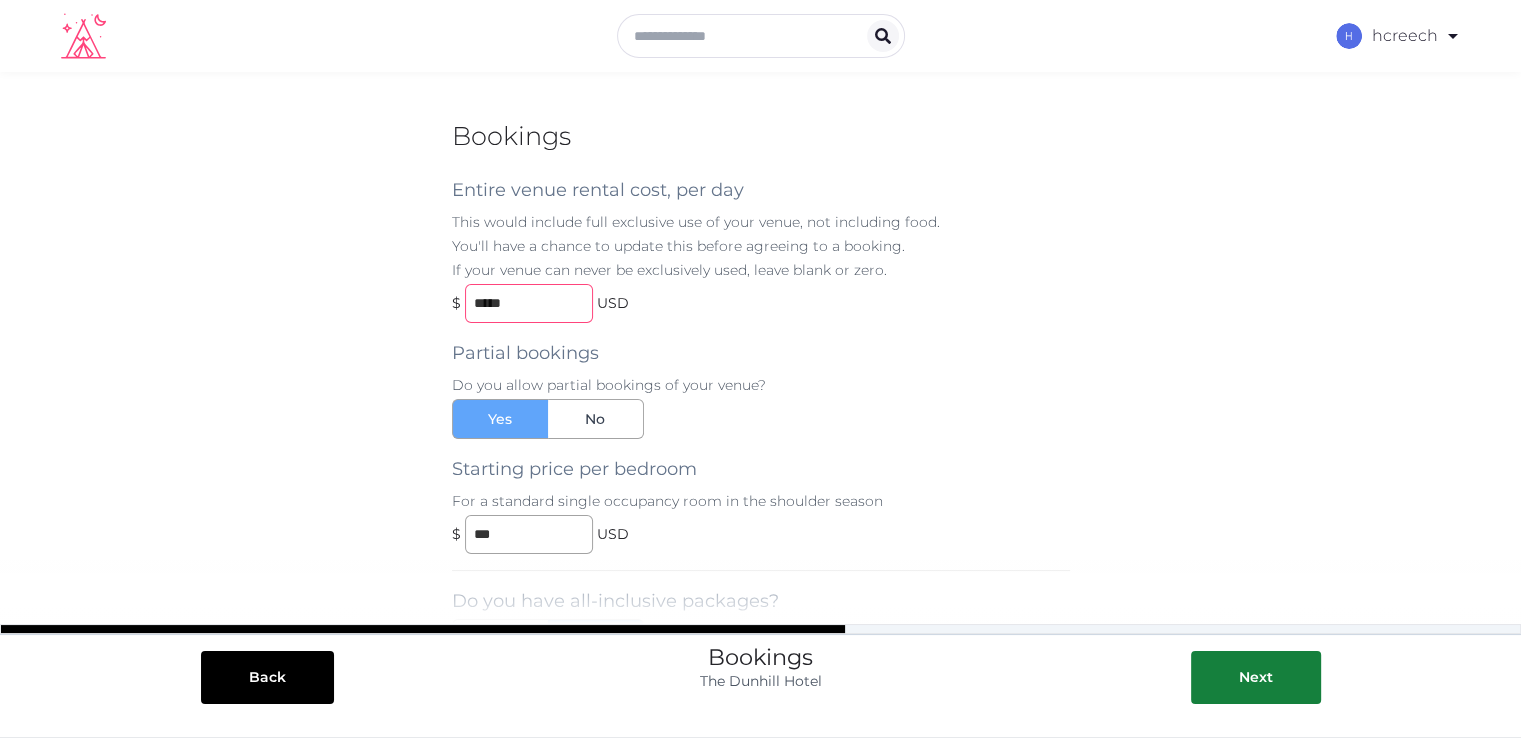 type on "*****" 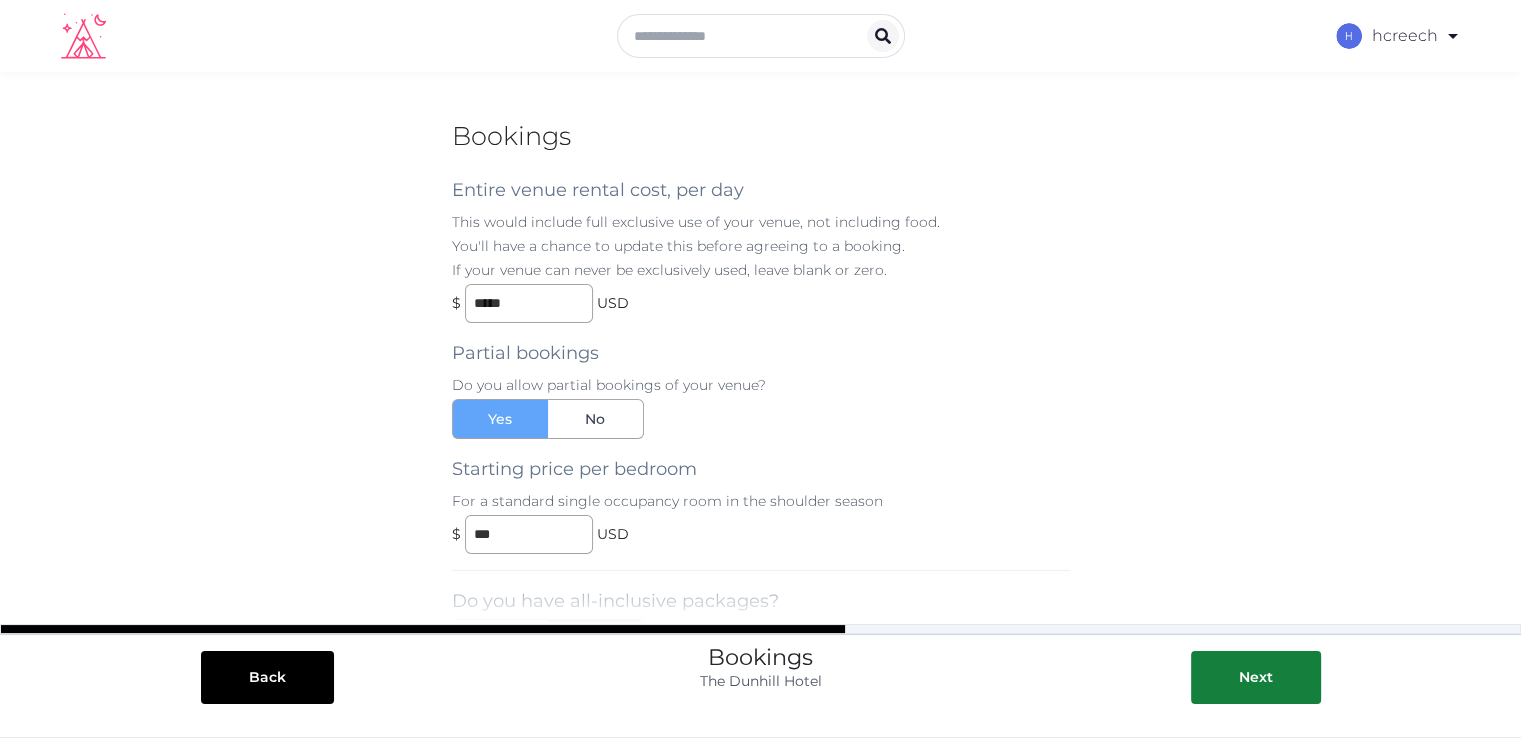 click on "Partial bookings Do you allow partial bookings of your venue? Yes No Starting price per bedroom For a standard single occupancy room in the shoulder season $ *** USD" at bounding box center [761, 438] 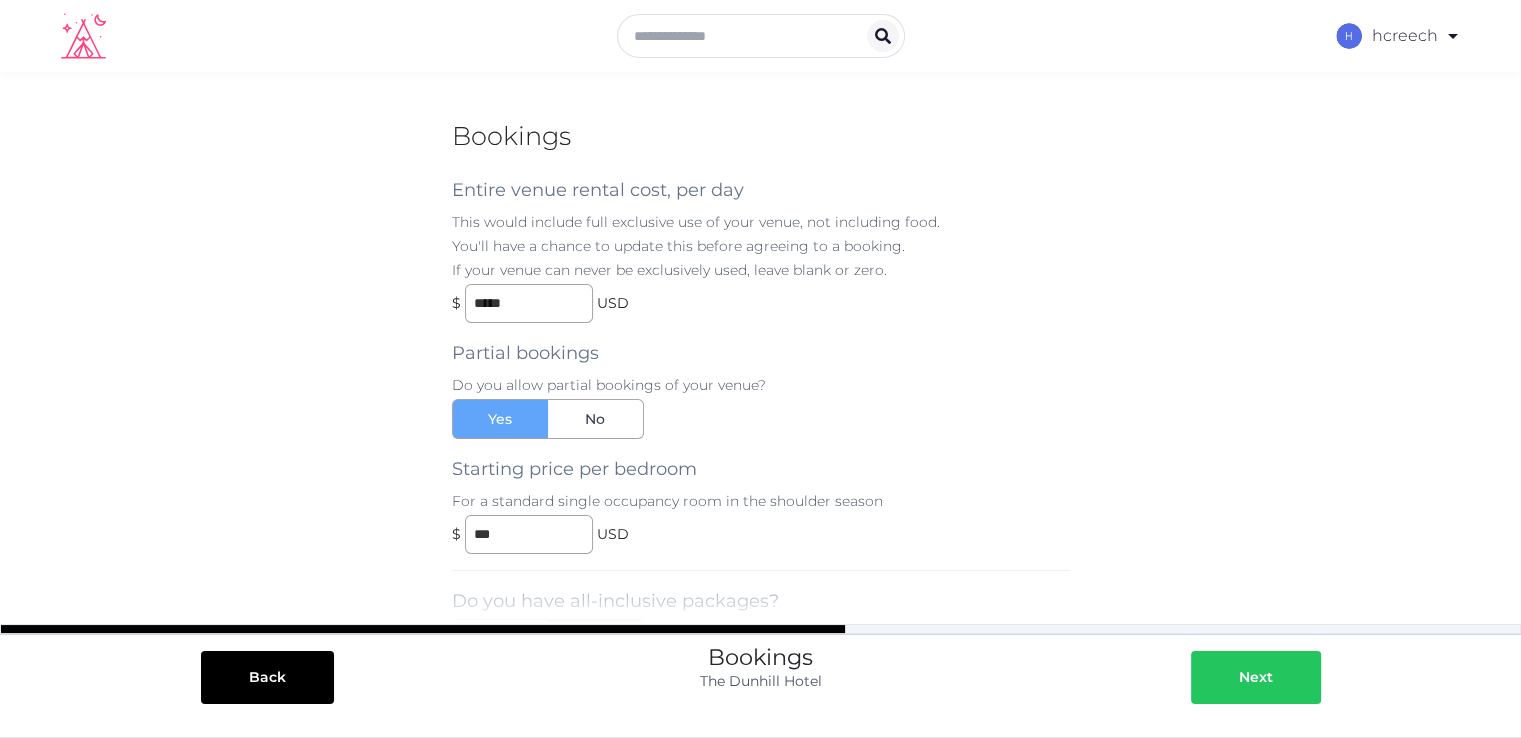 click at bounding box center [1219, 677] 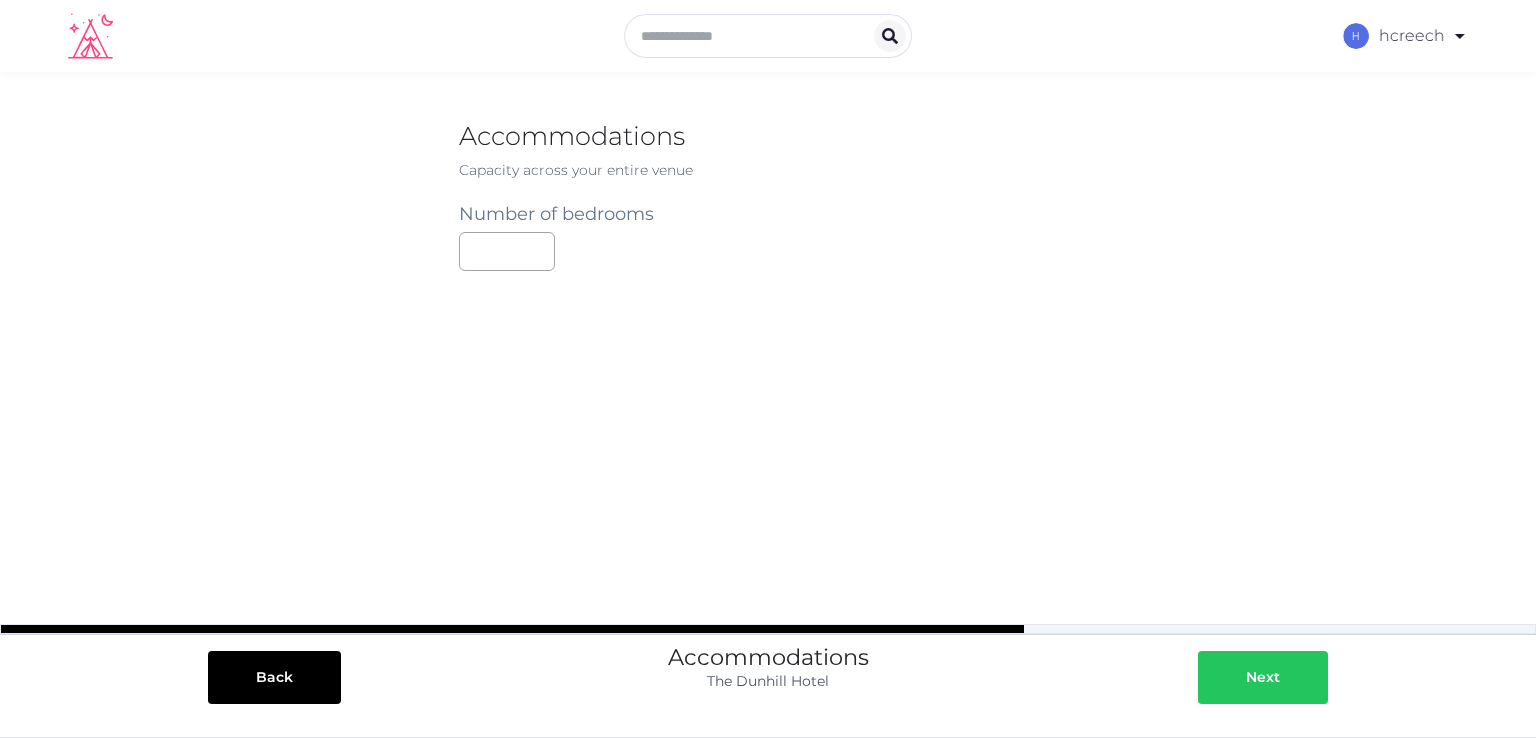 click at bounding box center [1226, 677] 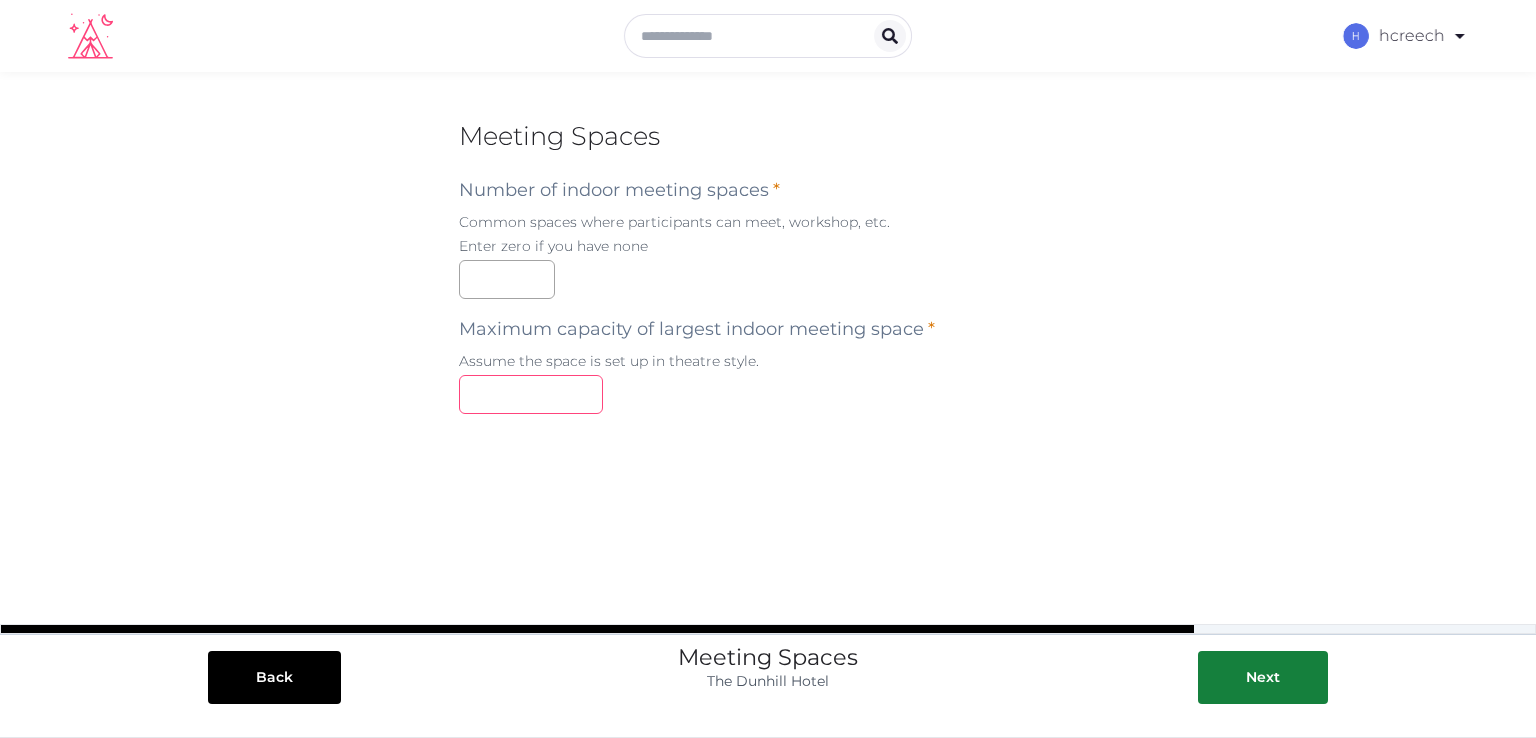 click at bounding box center (531, 394) 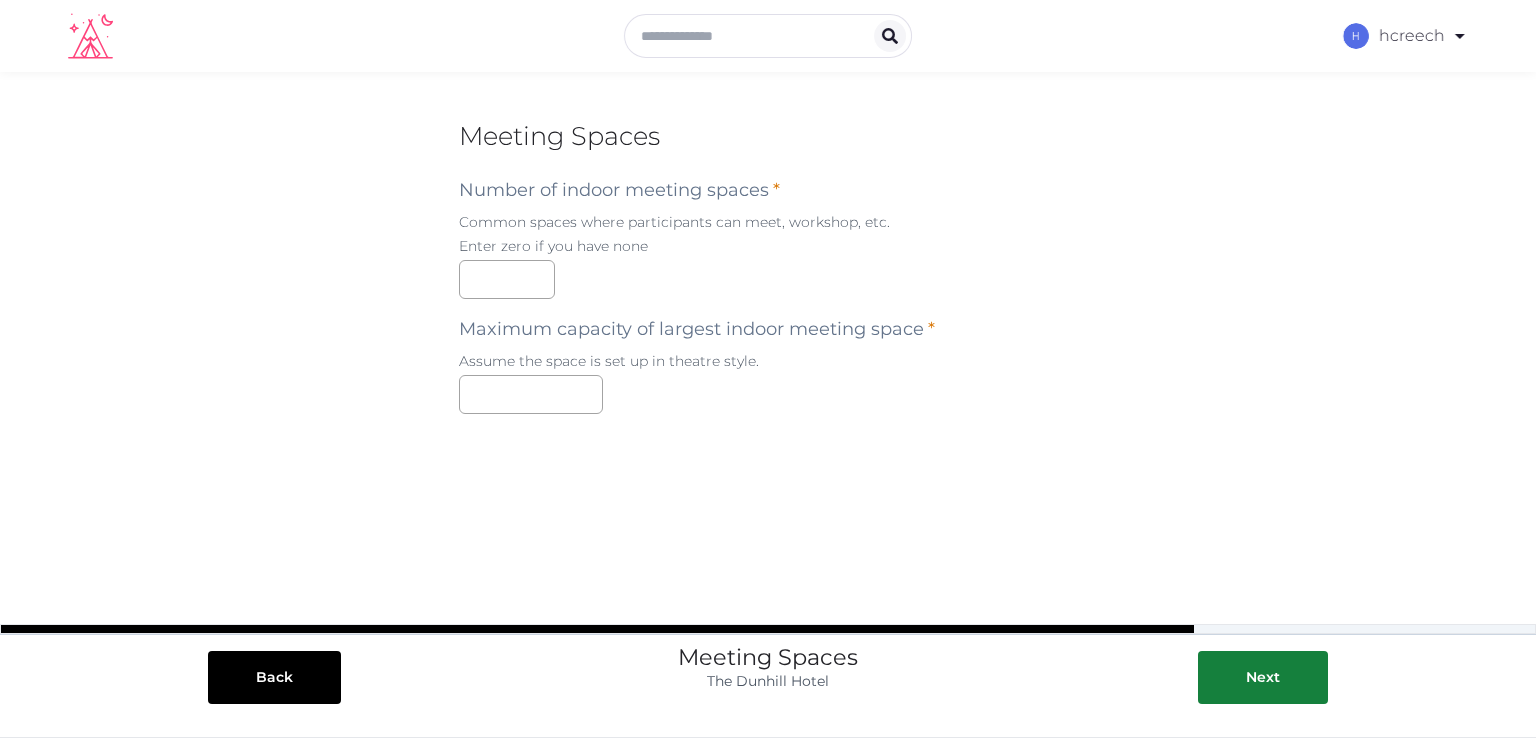 click on "Map data ©2025 Google Map data ©2025 Google 200 m&nbsp; Click to toggle between metric and imperial units Terms Report a map error Nearest international airport Nearby International Airports * AAA  -  Anaa Airport AAB  -  Arrabury Airport AAC" at bounding box center (768, 367) 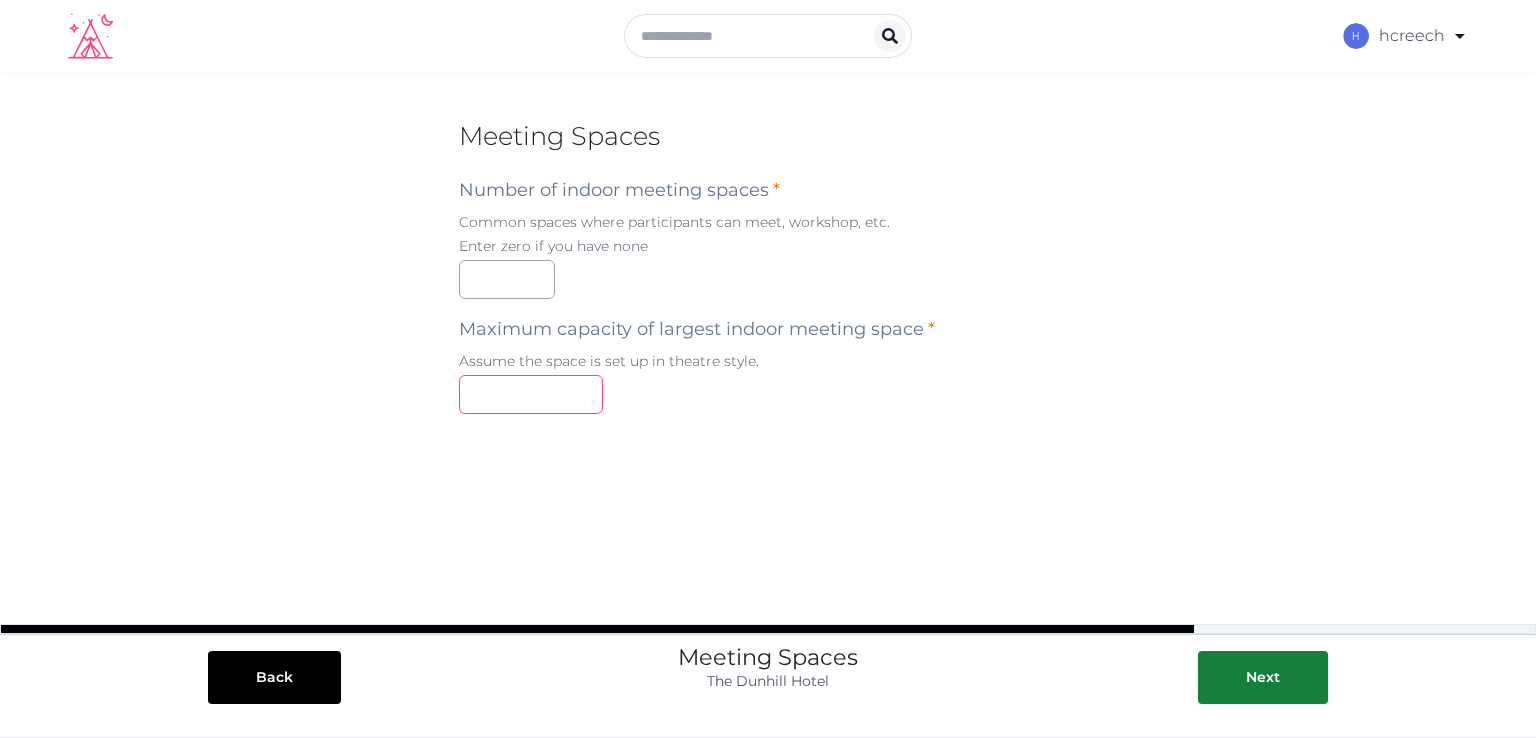 click on "***" at bounding box center (531, 394) 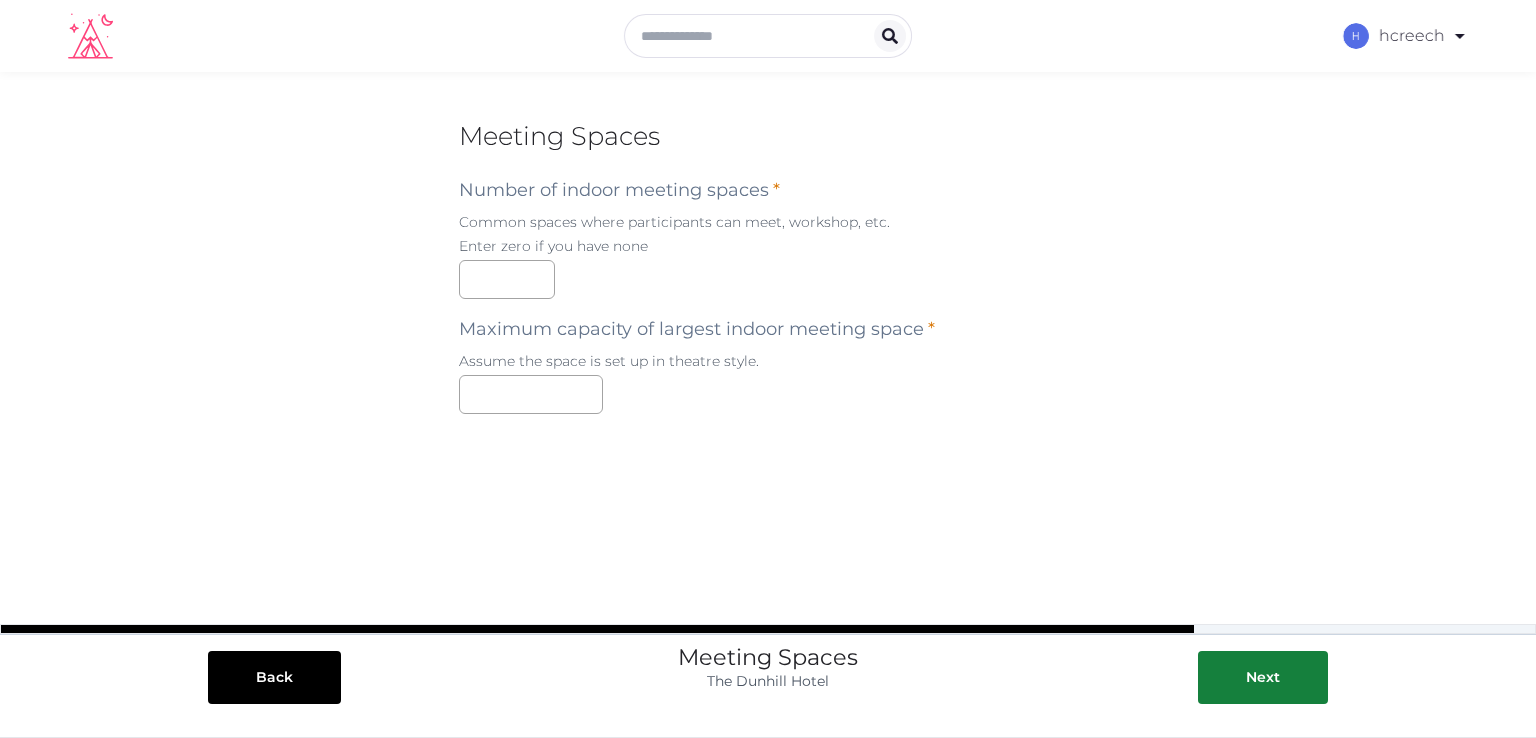 click on "Assume the space is set up in theatre style." at bounding box center (768, 361) 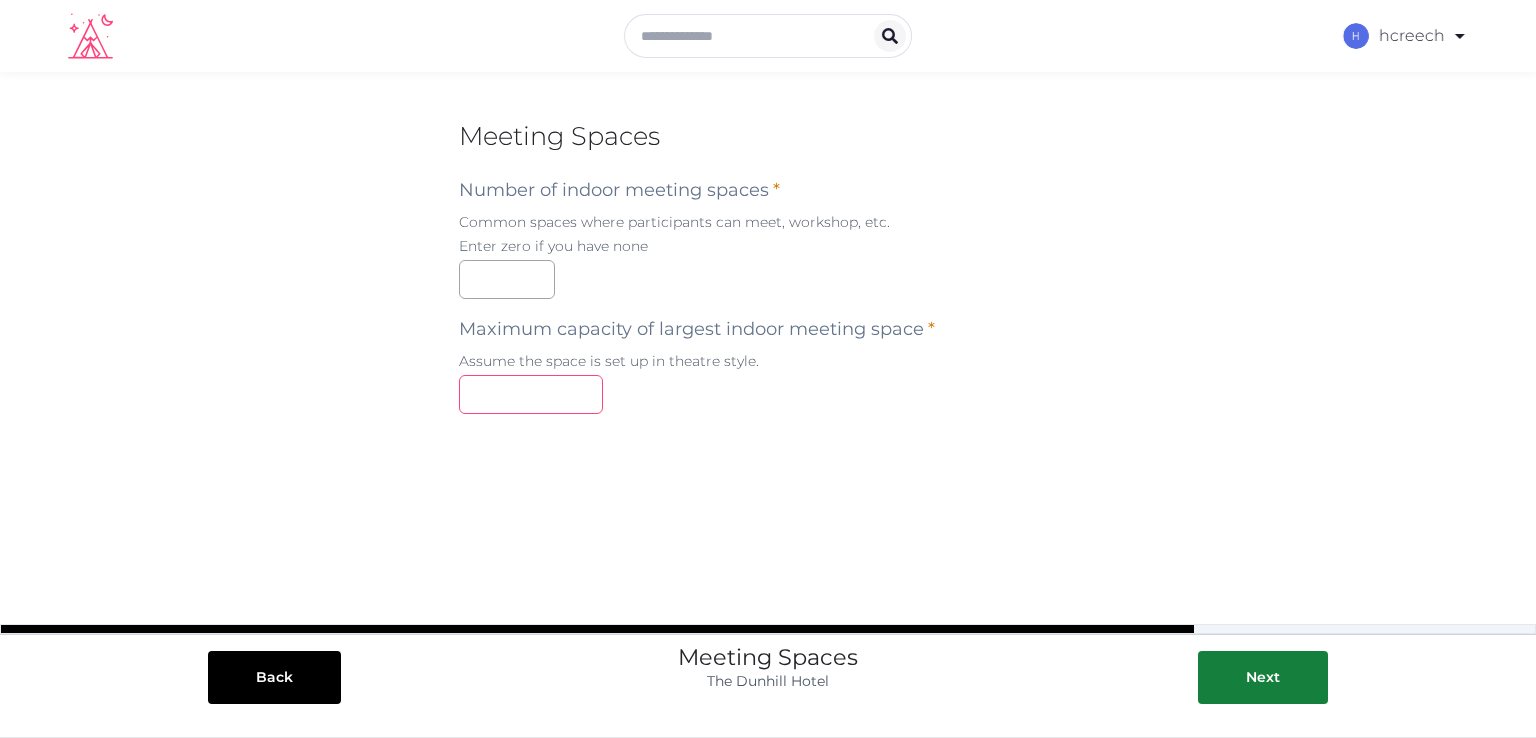 click at bounding box center [531, 394] 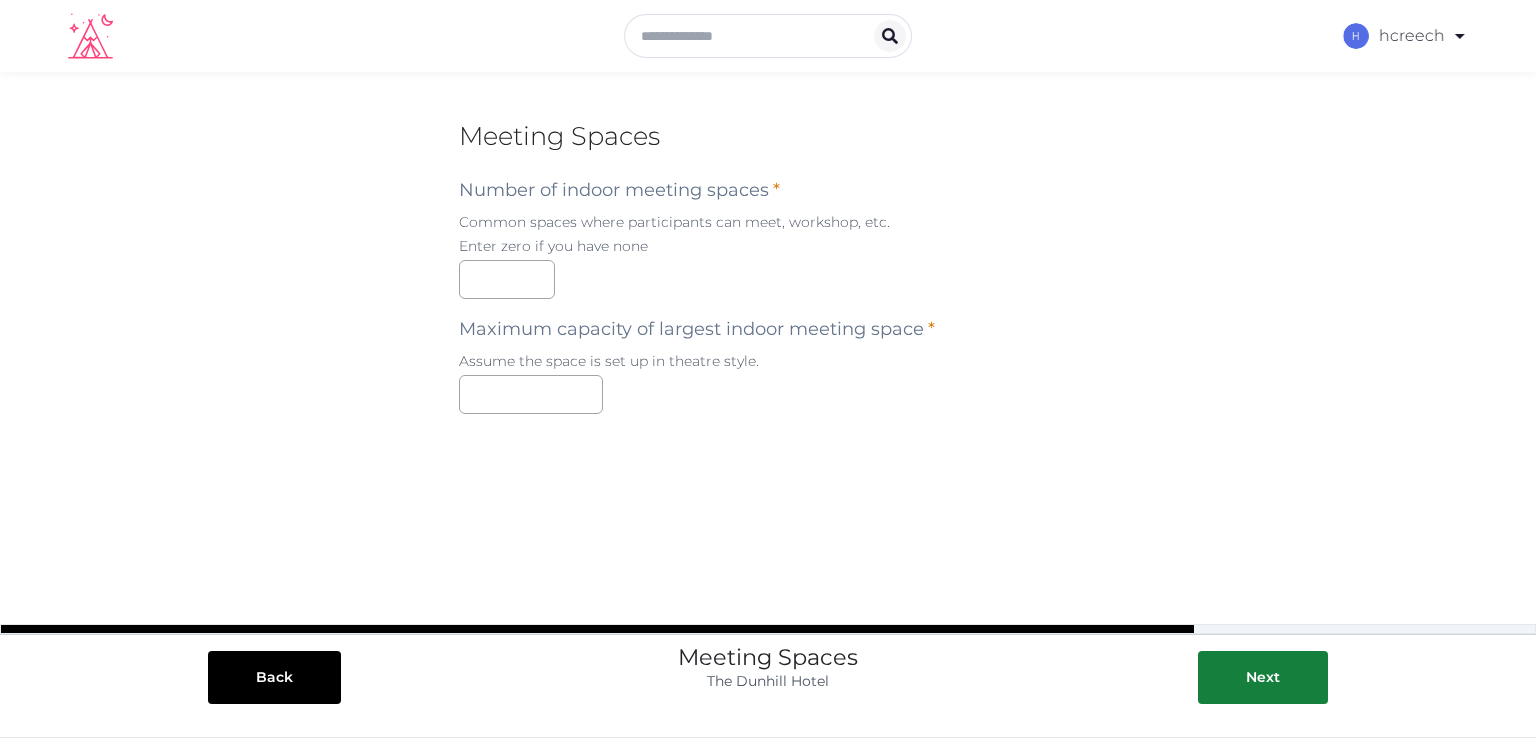 click on "Map data ©2025 Google Map data ©2025 Google 200 m&nbsp; Click to toggle between metric and imperial units Terms Report a map error Nearest international airport Nearby International Airports * AAA  -  Anaa Airport AAB  -  Arrabury Airport AAC" at bounding box center (768, 367) 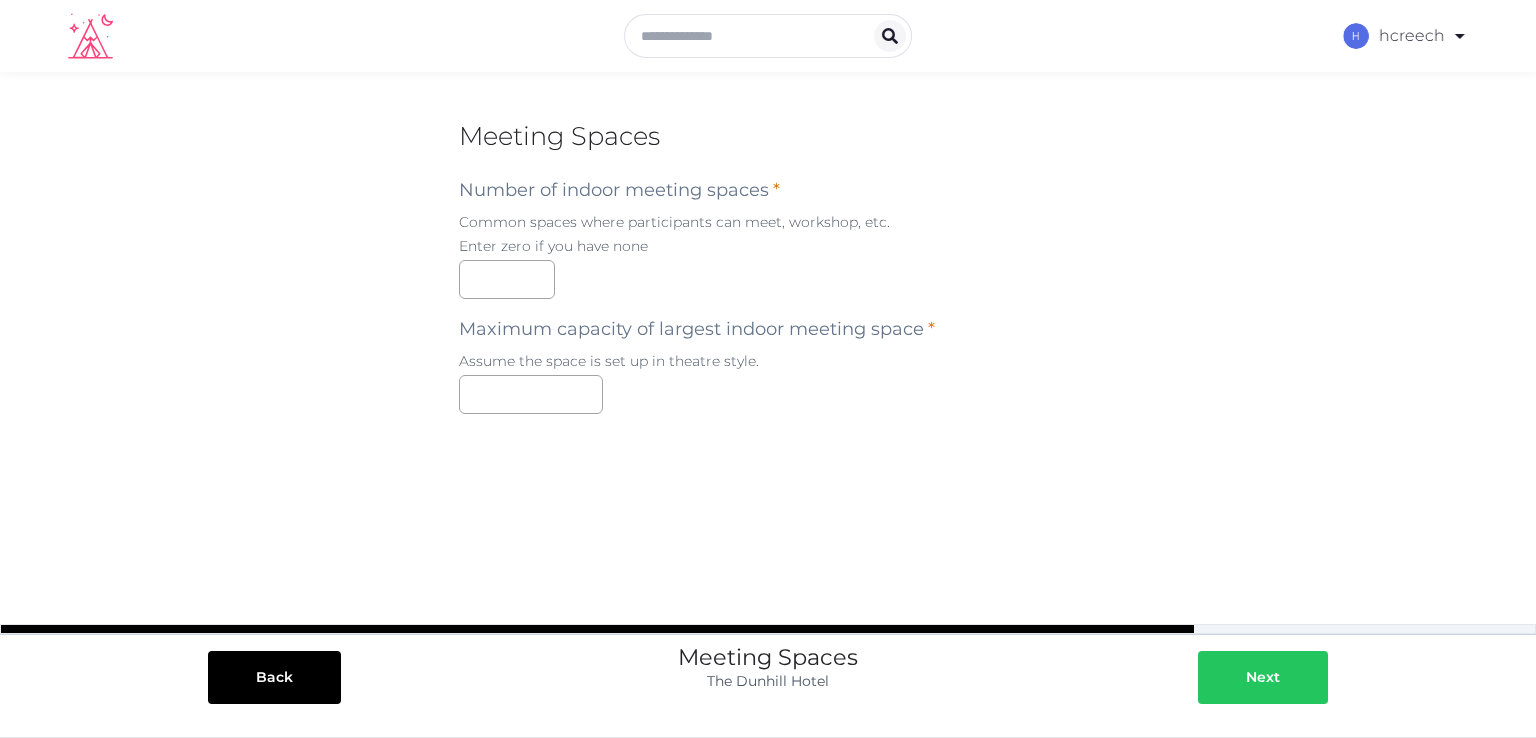 click at bounding box center [1300, 677] 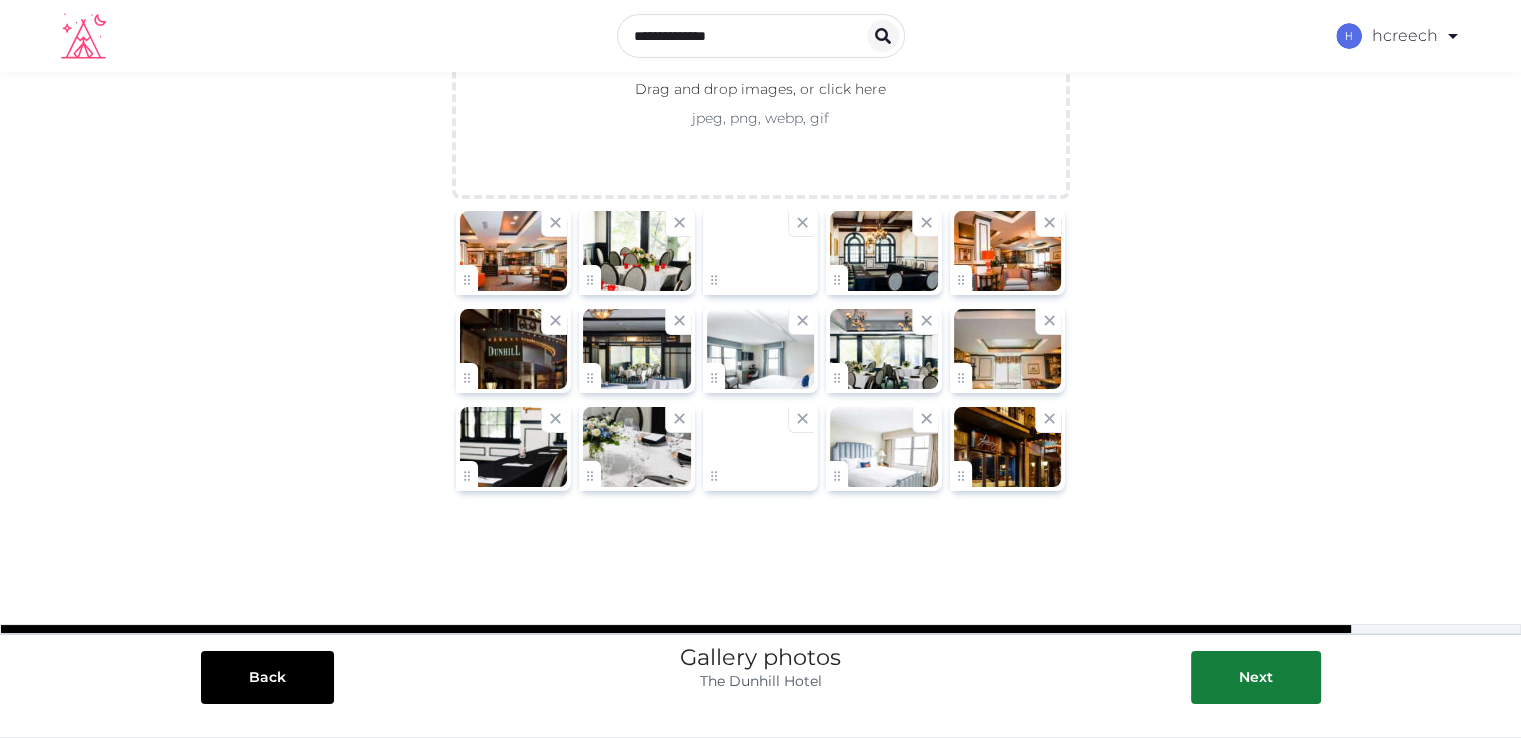 scroll, scrollTop: 242, scrollLeft: 0, axis: vertical 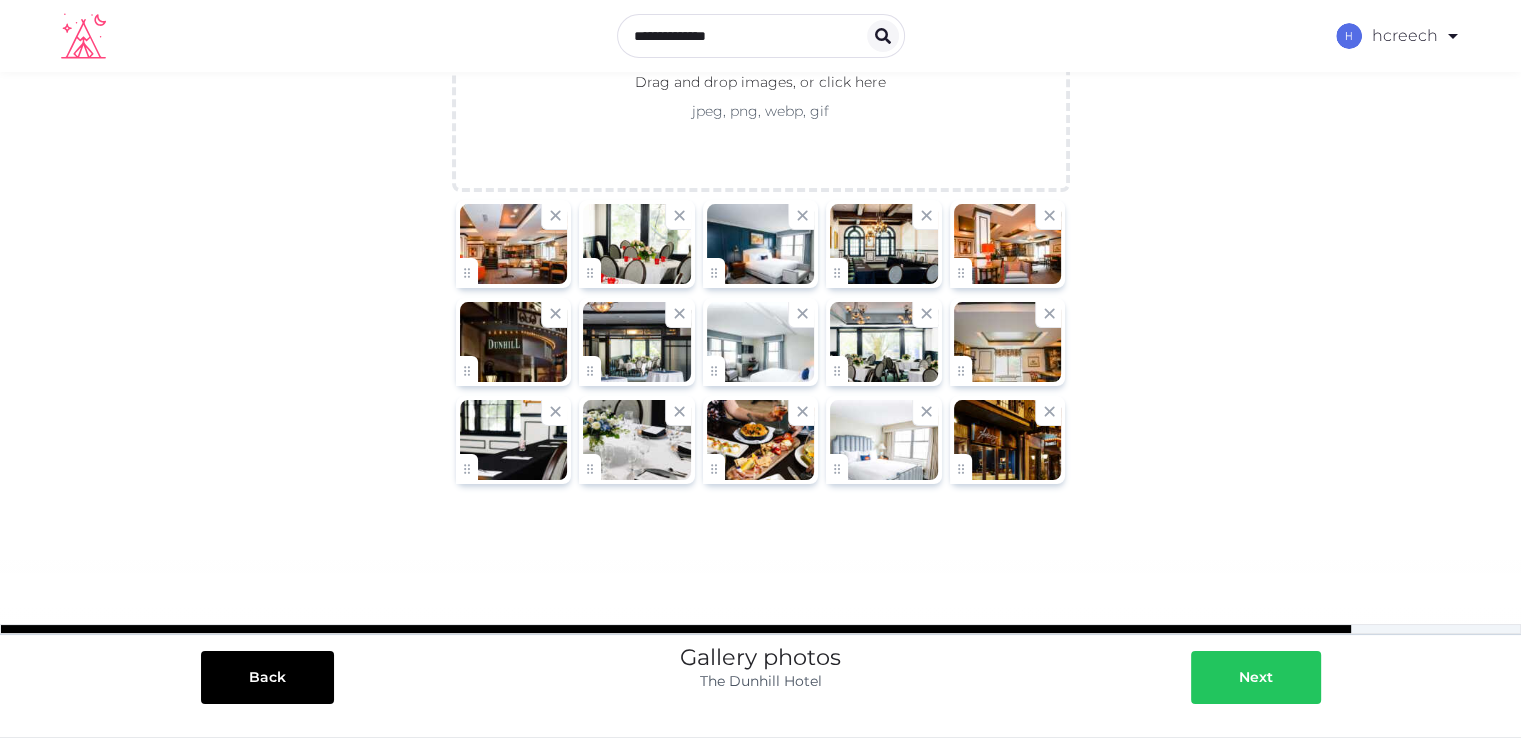 click at bounding box center [1219, 677] 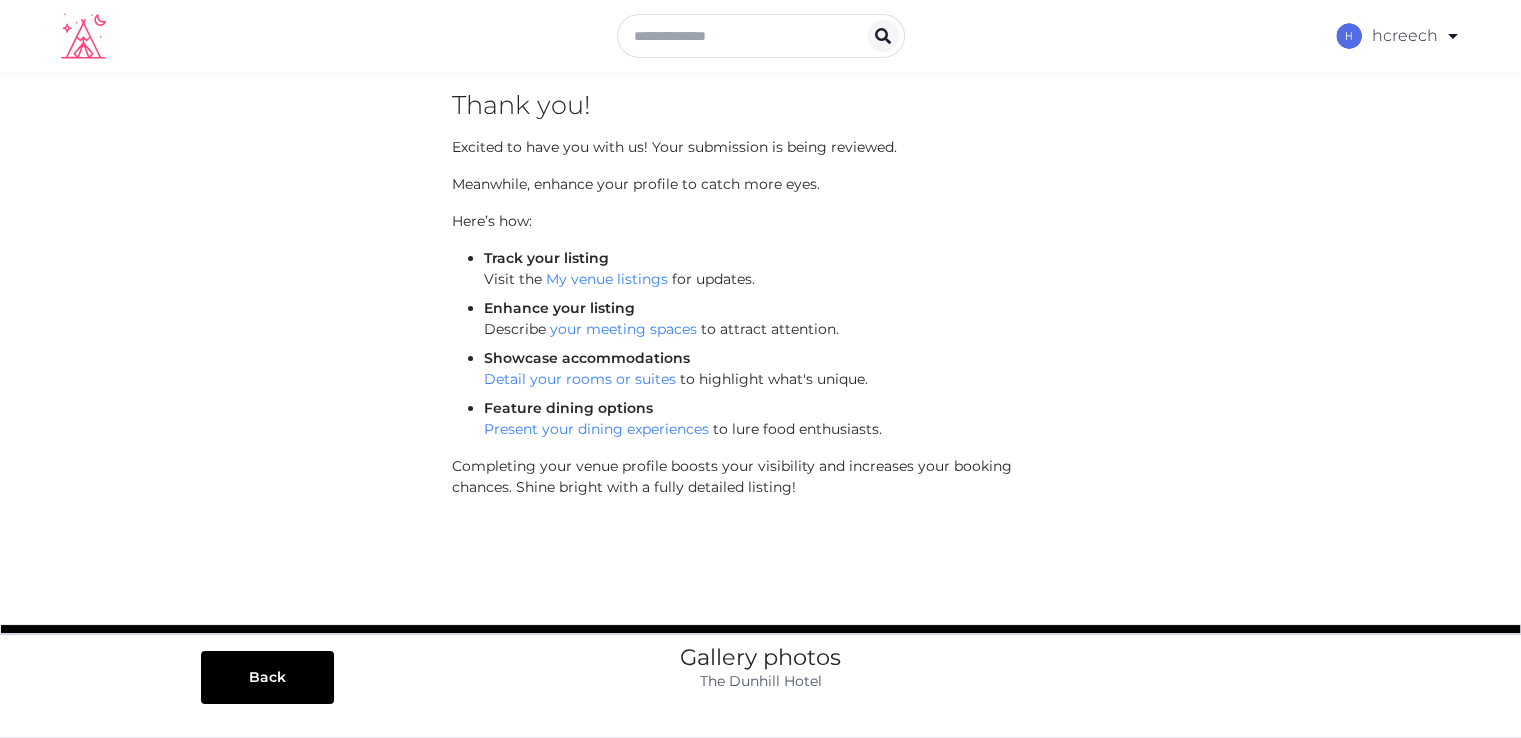 scroll, scrollTop: 48, scrollLeft: 0, axis: vertical 